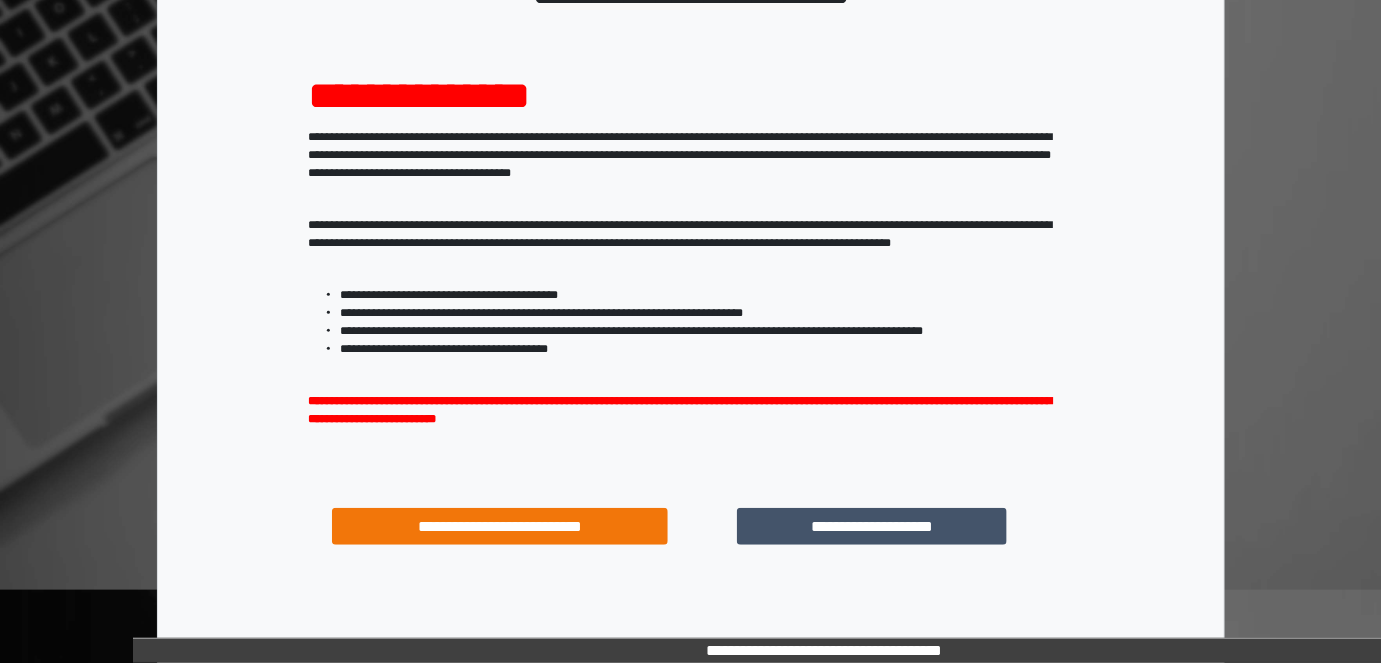 scroll, scrollTop: 173, scrollLeft: 0, axis: vertical 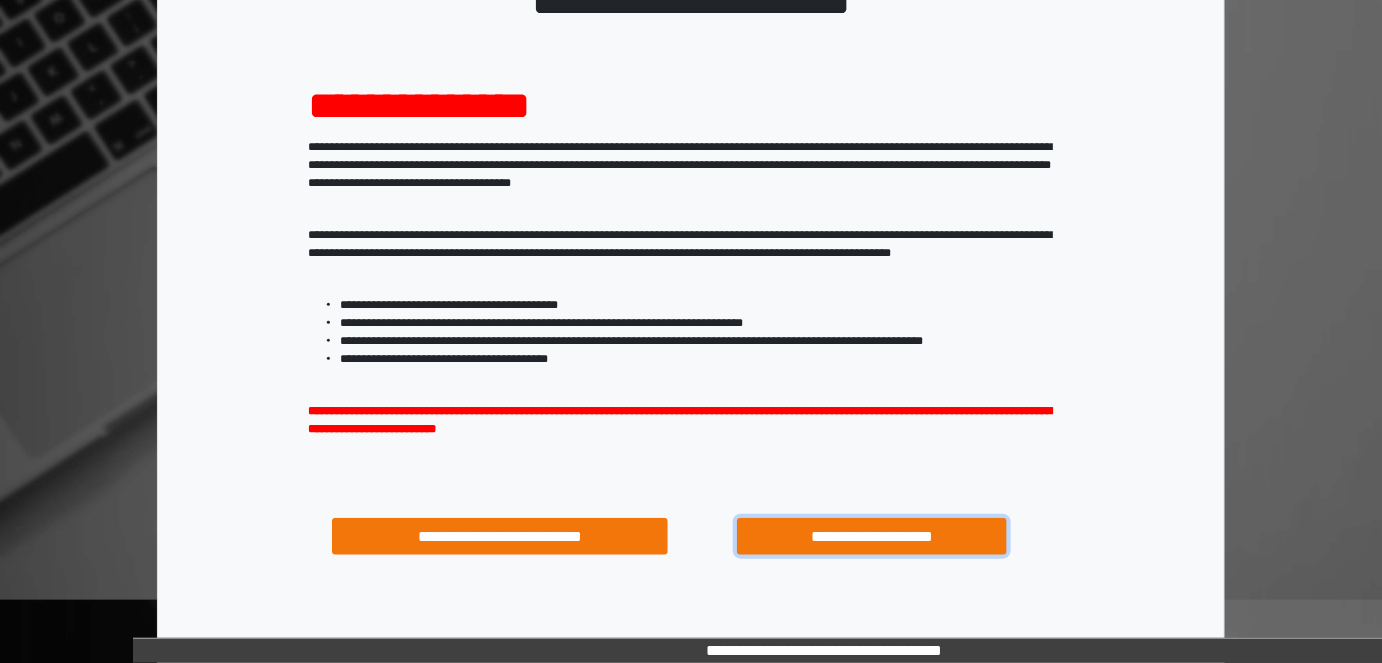 click on "**********" at bounding box center (871, 536) 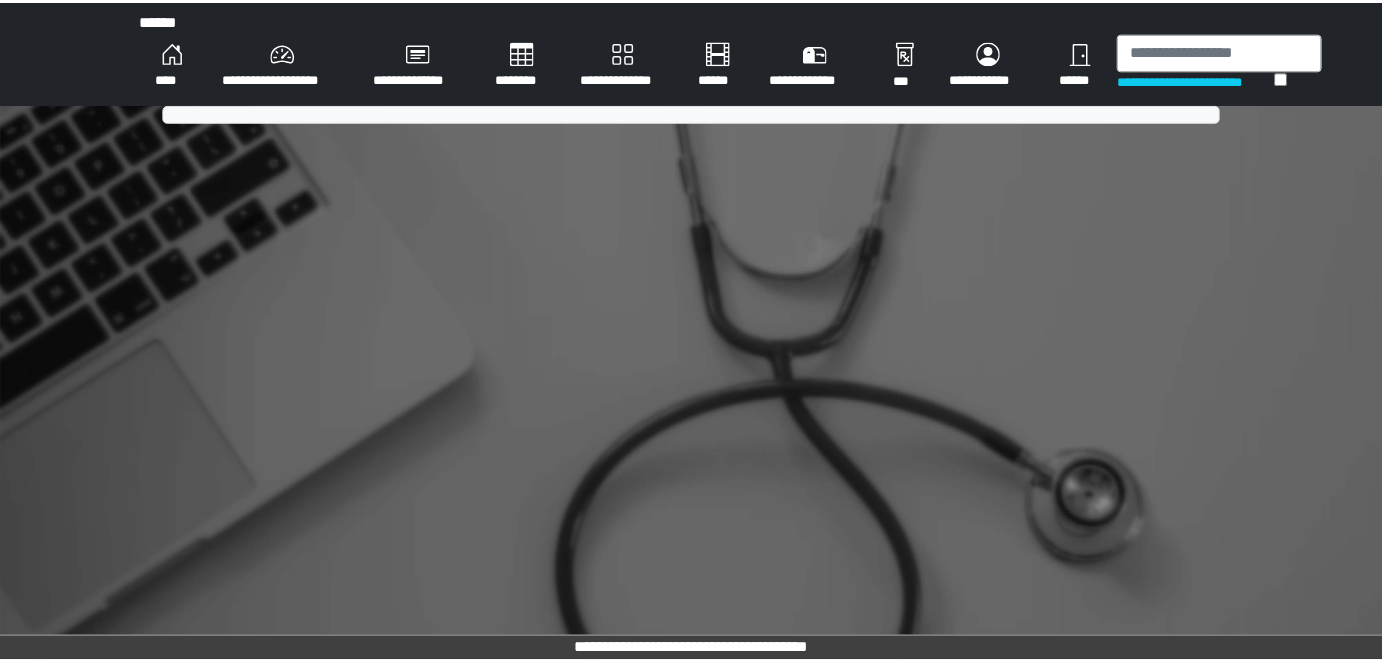 scroll, scrollTop: 0, scrollLeft: 0, axis: both 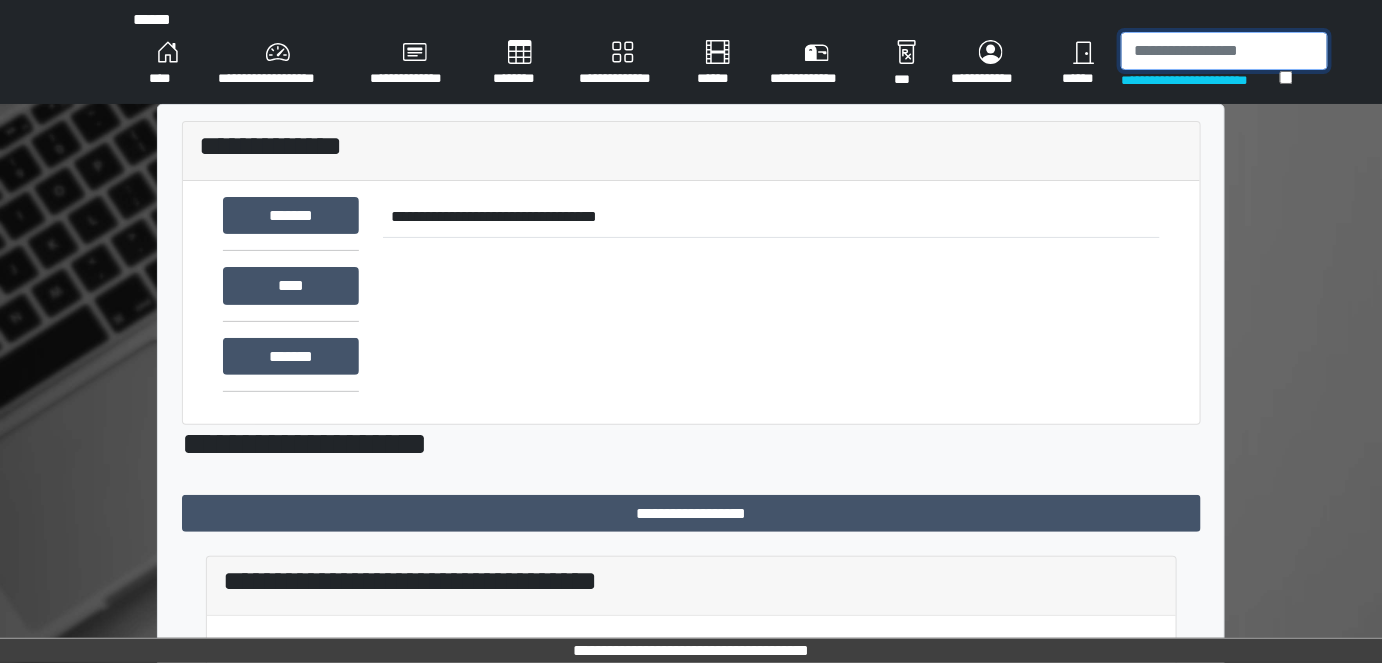 click at bounding box center (1224, 51) 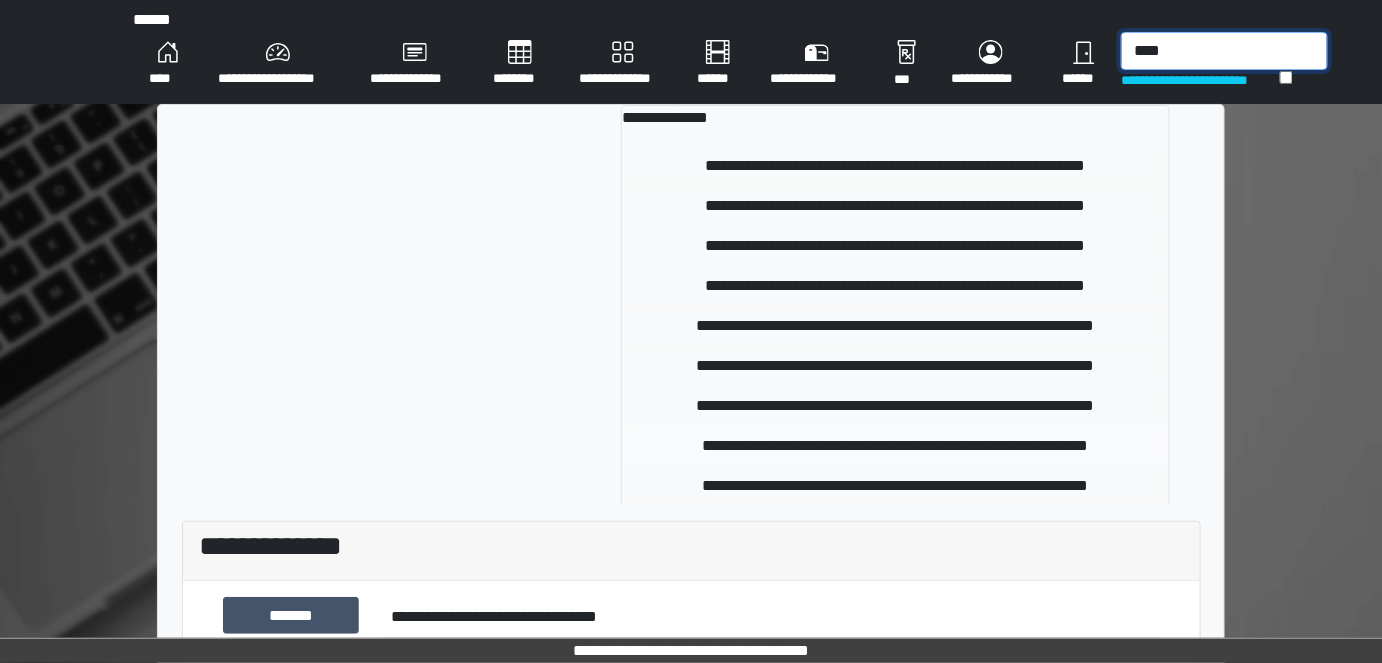 type on "****" 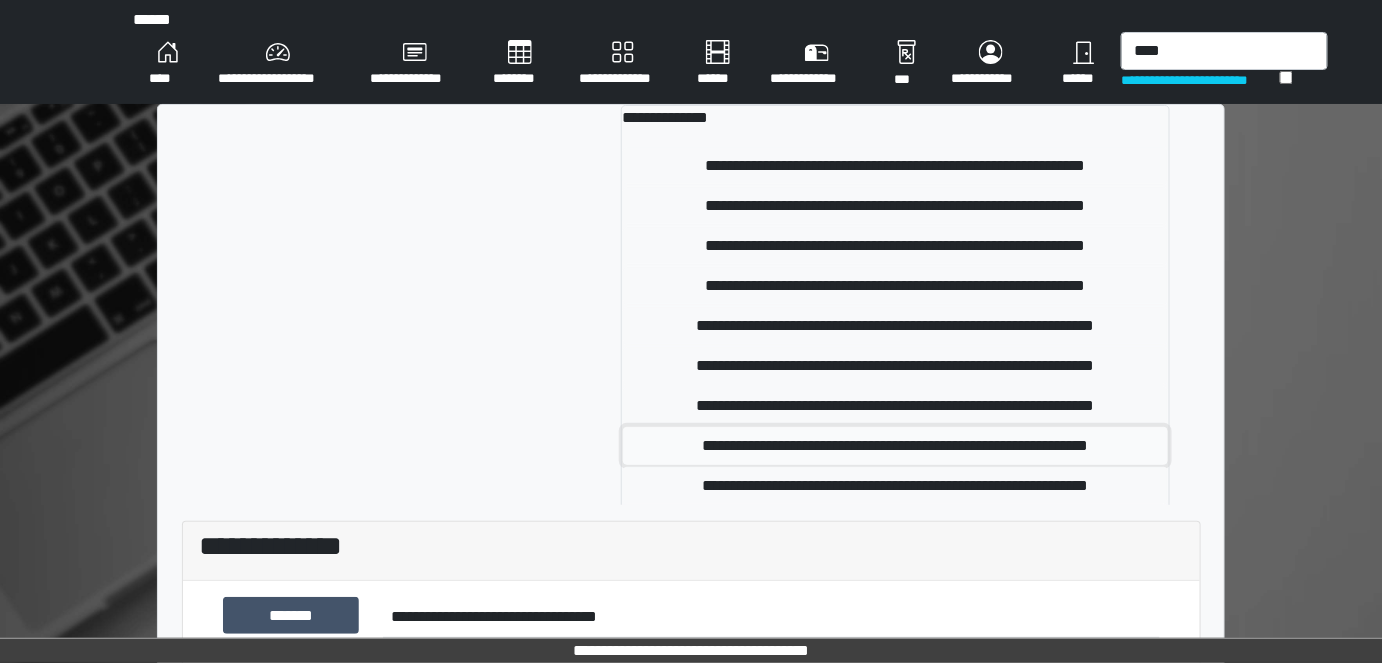 click on "**********" at bounding box center [895, 166] 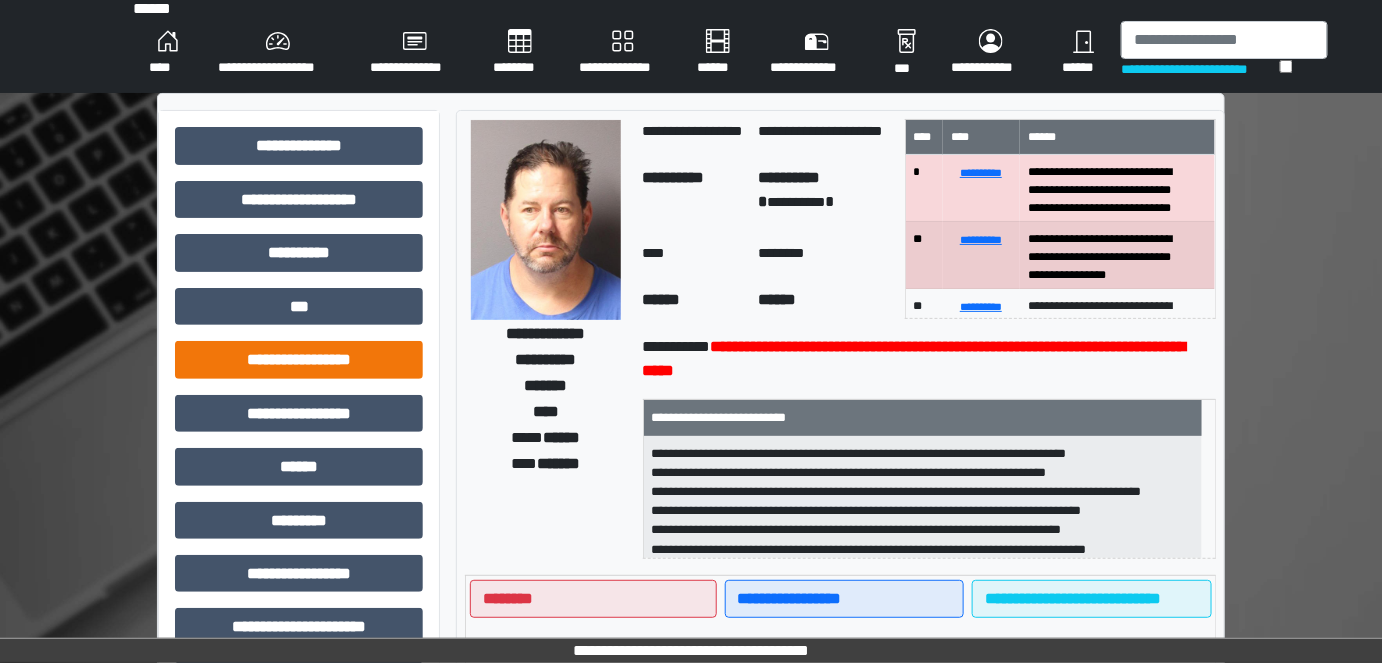 scroll, scrollTop: 0, scrollLeft: 0, axis: both 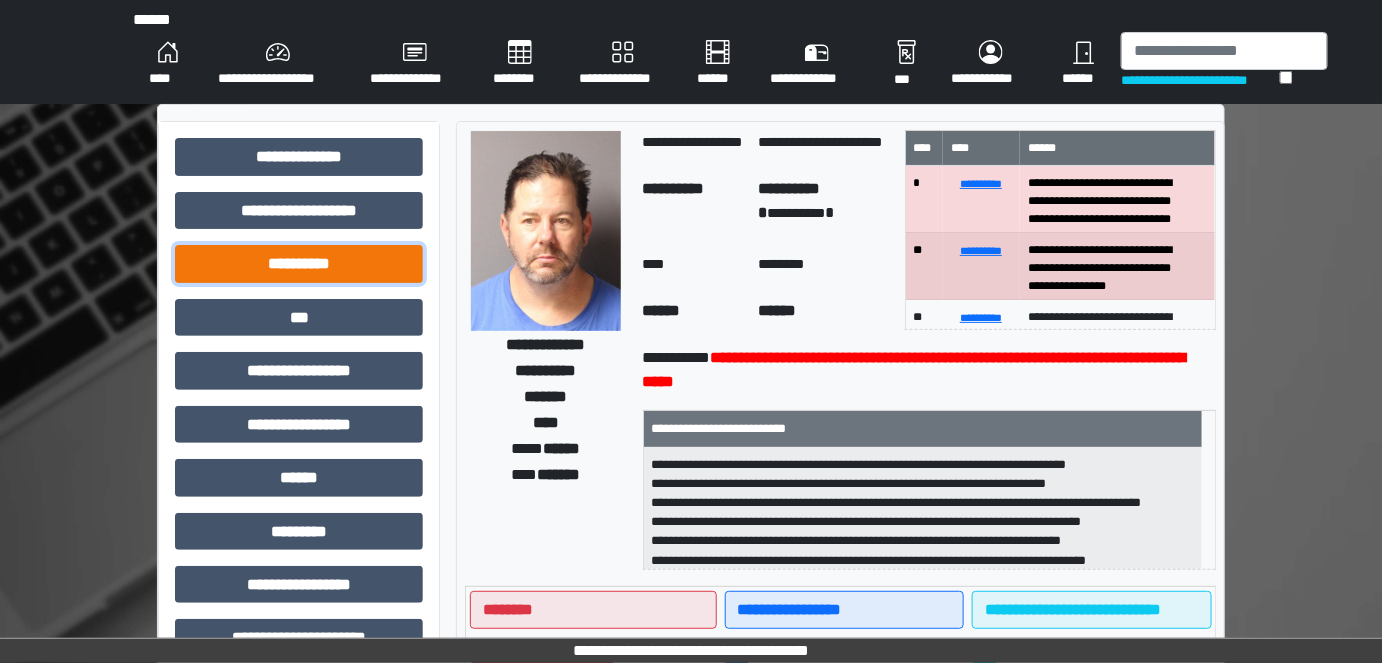 click on "**********" at bounding box center (299, 156) 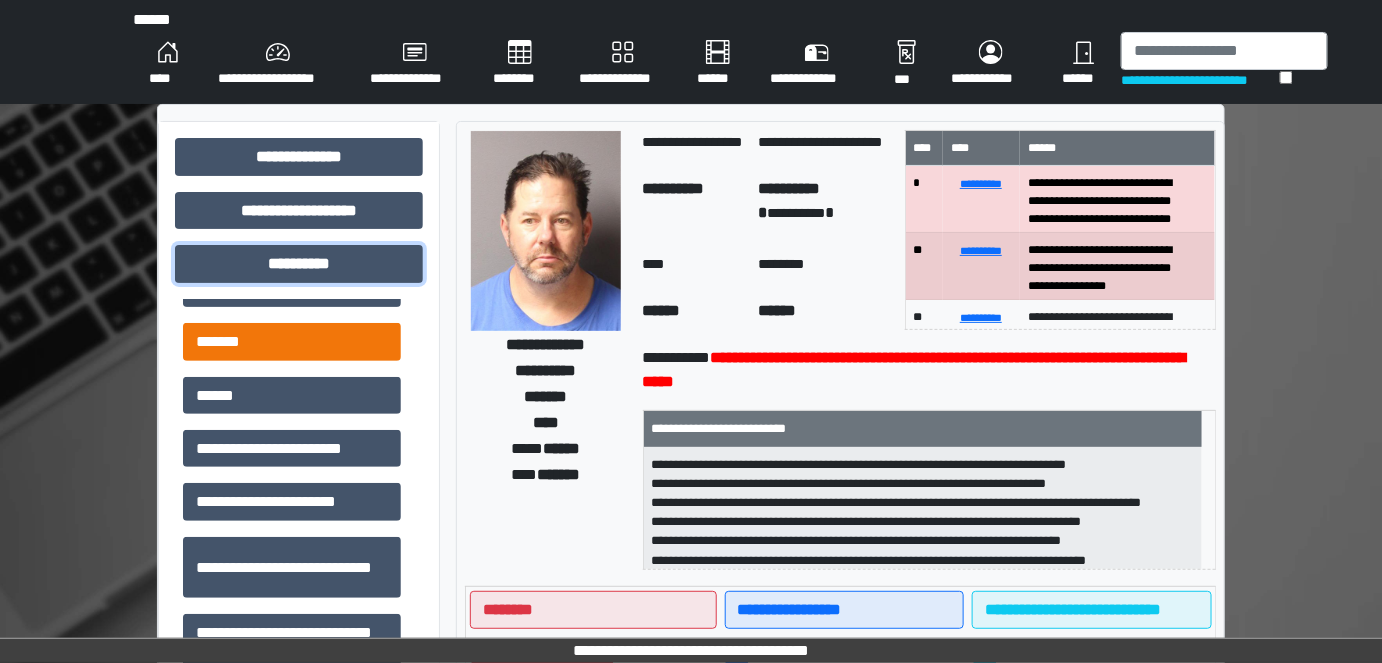 scroll, scrollTop: 181, scrollLeft: 0, axis: vertical 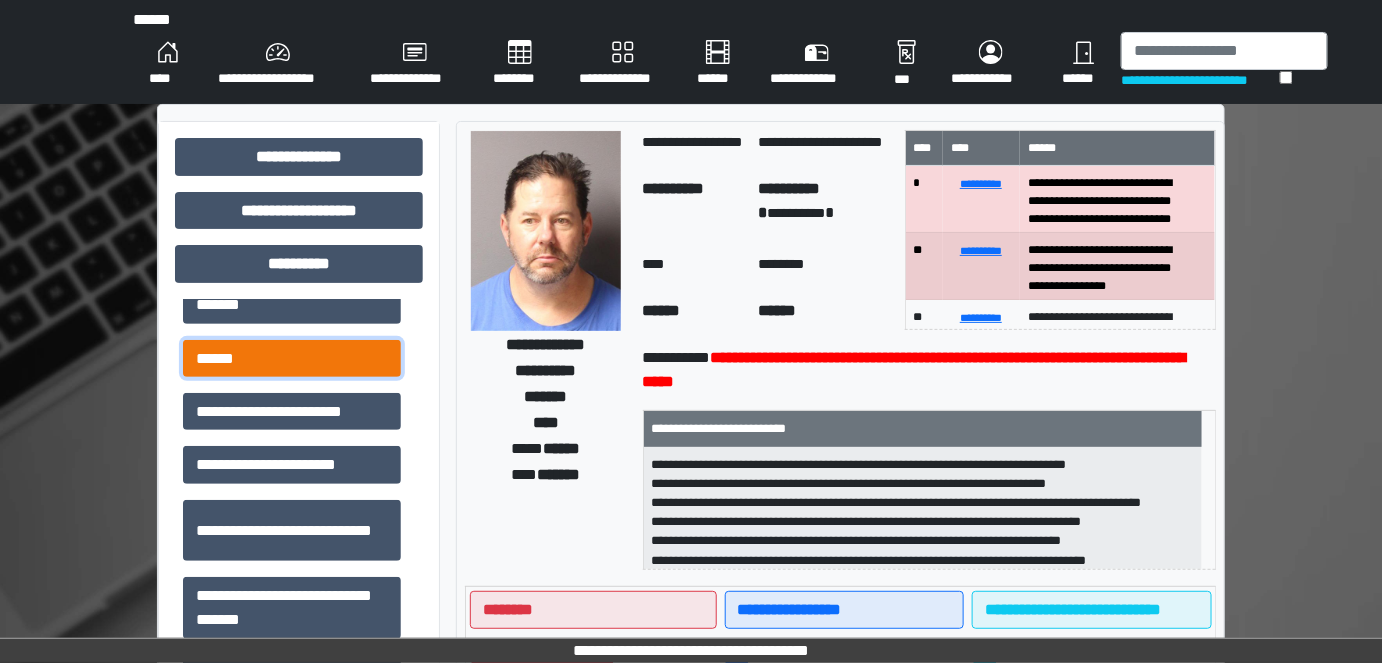 click on "******" at bounding box center [292, 144] 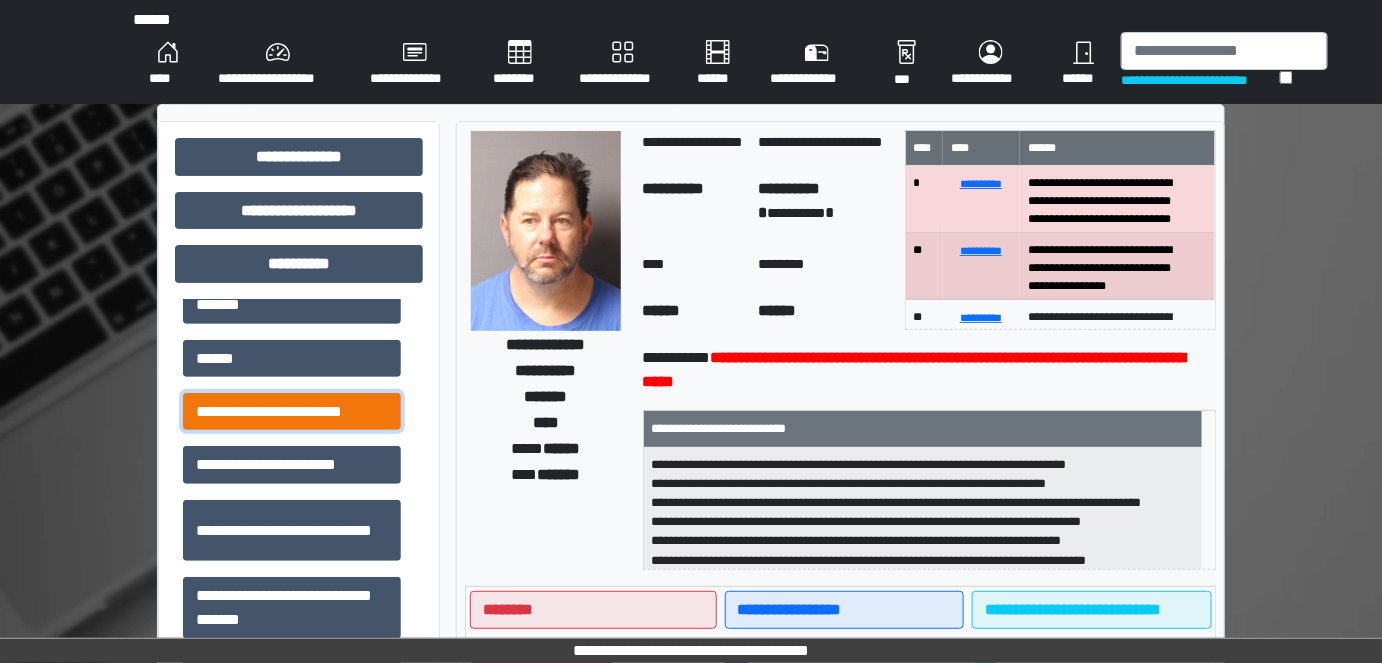 click on "**********" at bounding box center (292, 144) 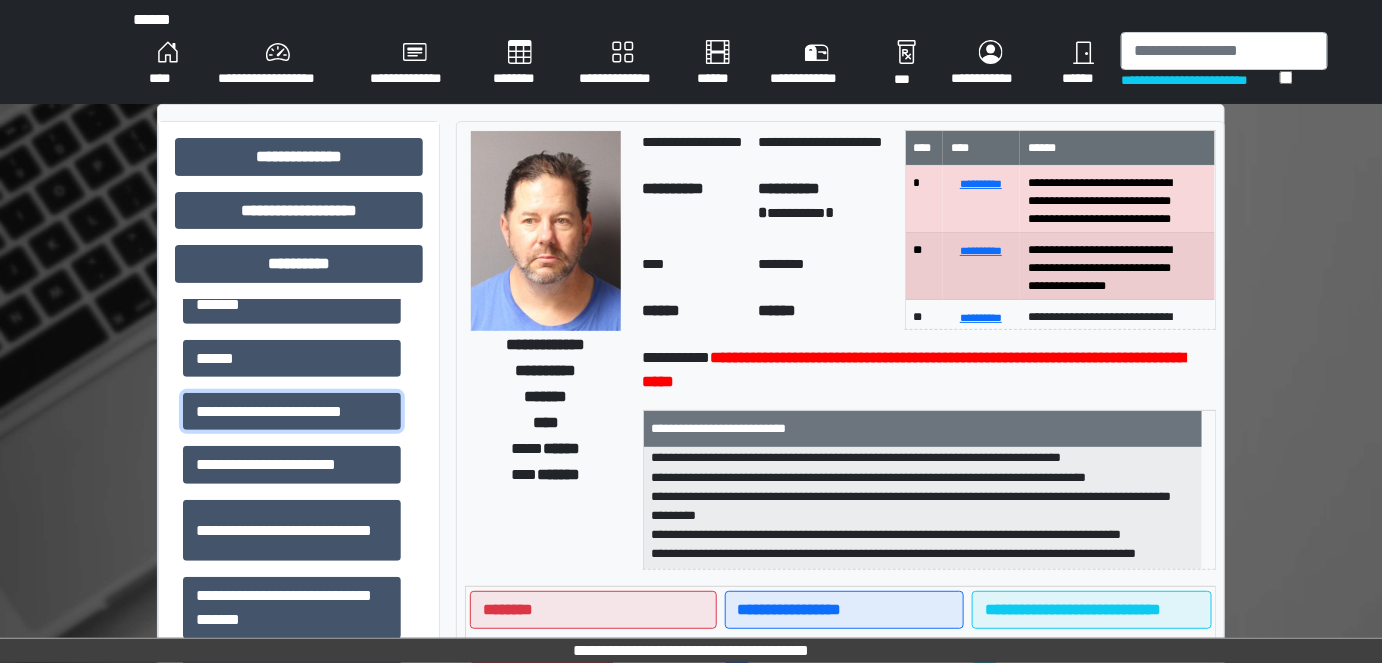 scroll, scrollTop: 140, scrollLeft: 0, axis: vertical 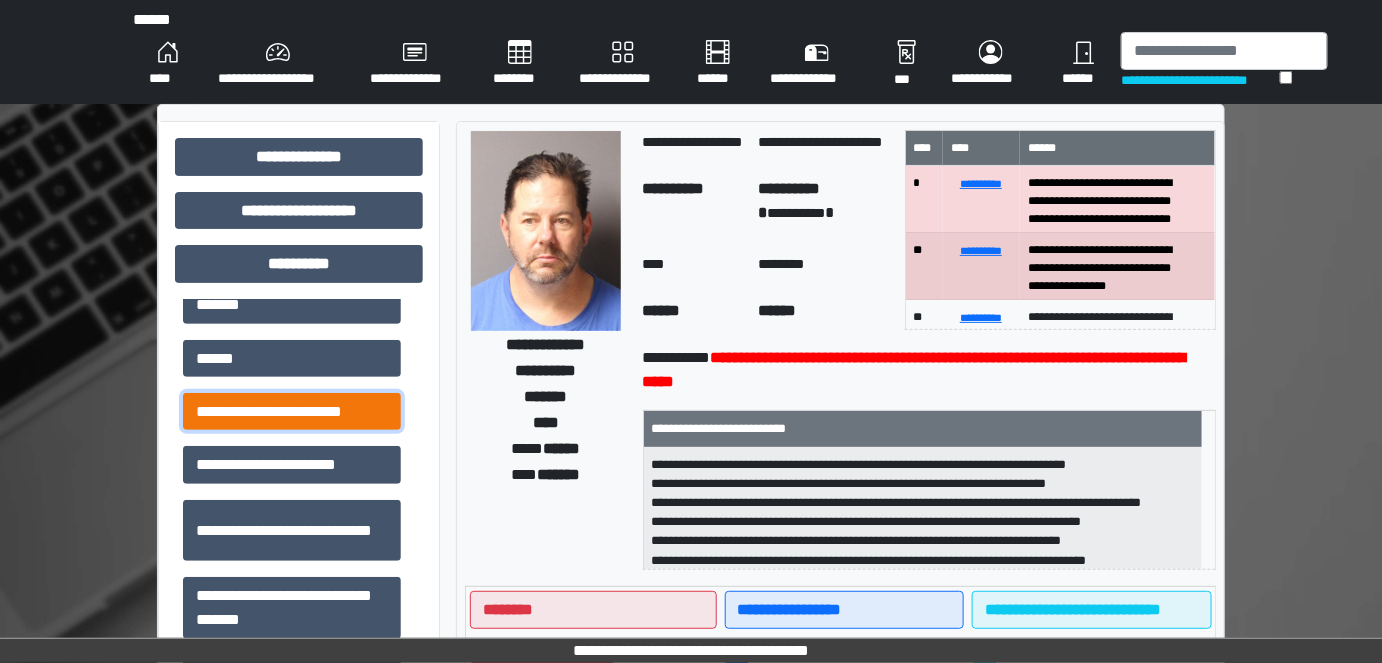 click on "**********" at bounding box center [292, 144] 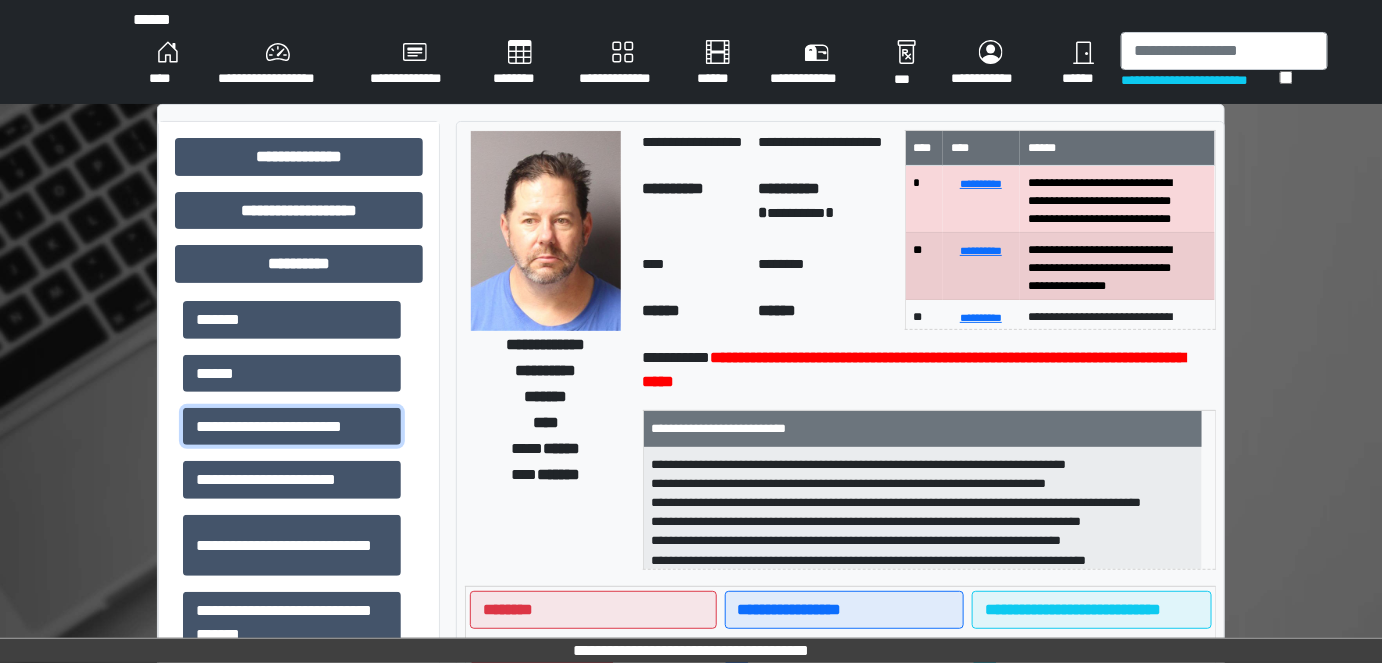 scroll, scrollTop: 196, scrollLeft: 0, axis: vertical 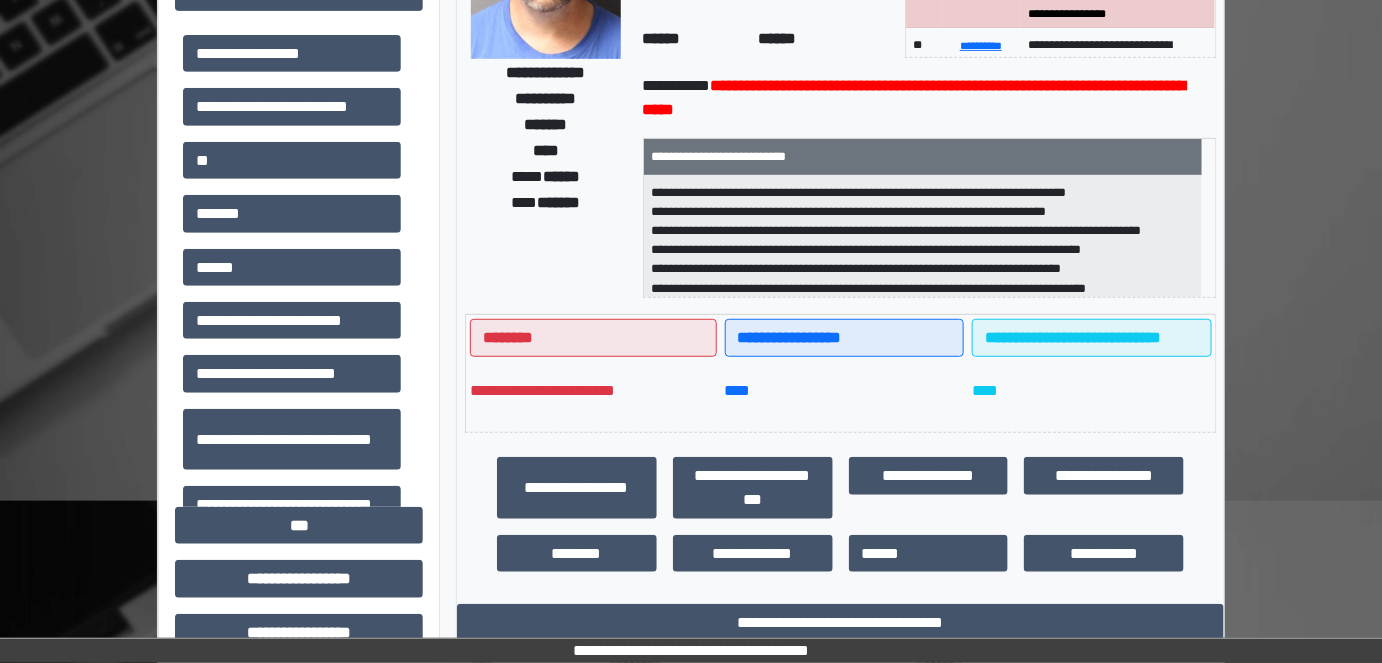 click on "**********" at bounding box center [691, 613] 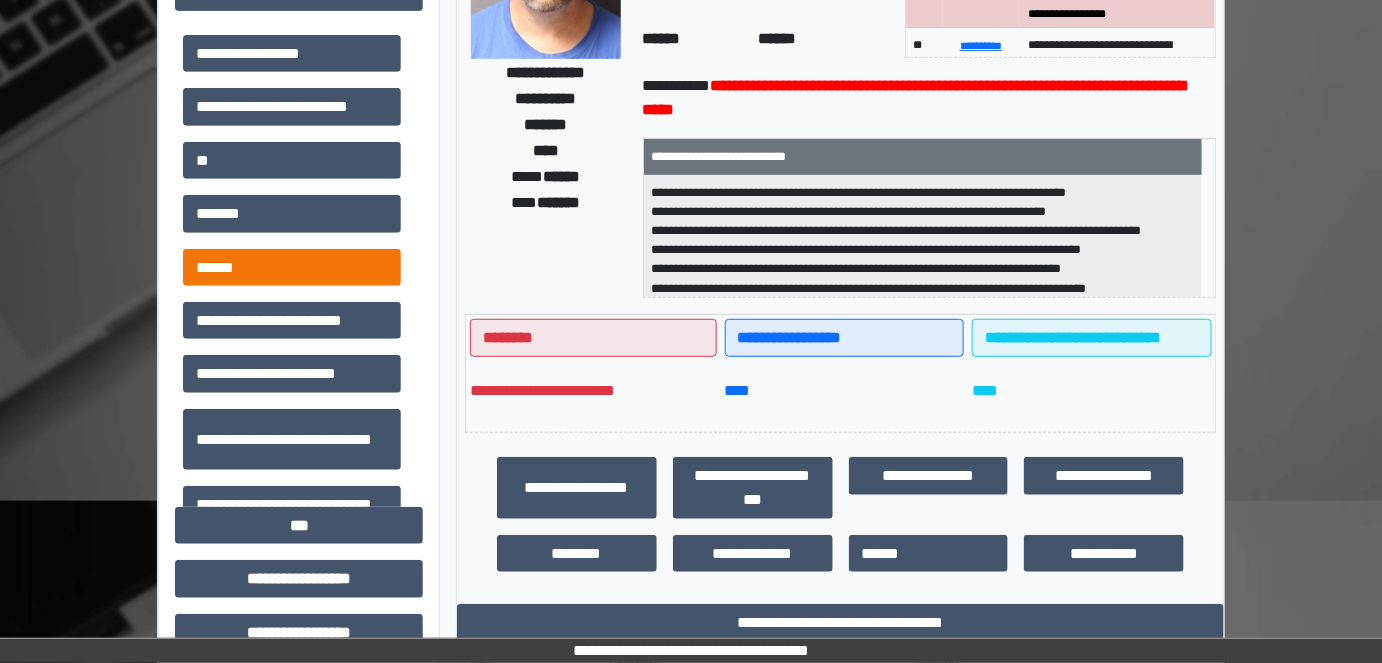 click on "**********" at bounding box center (292, 357) 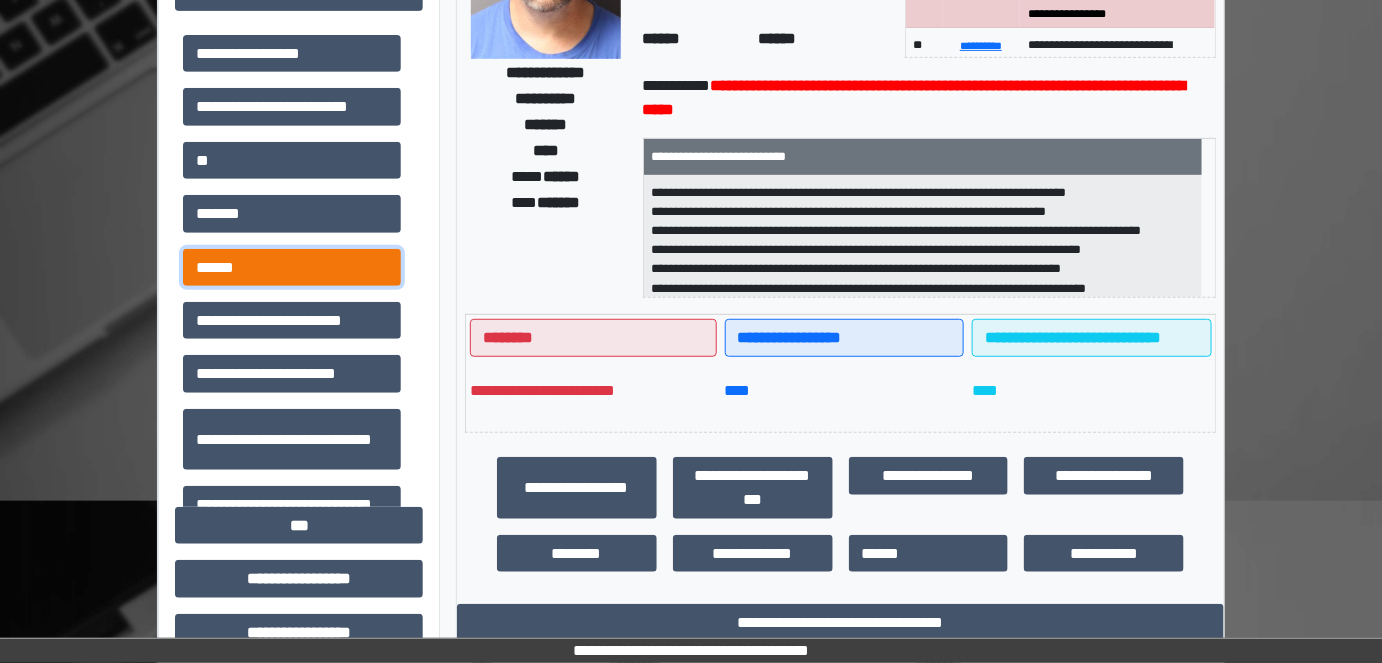 click on "******" at bounding box center (292, 53) 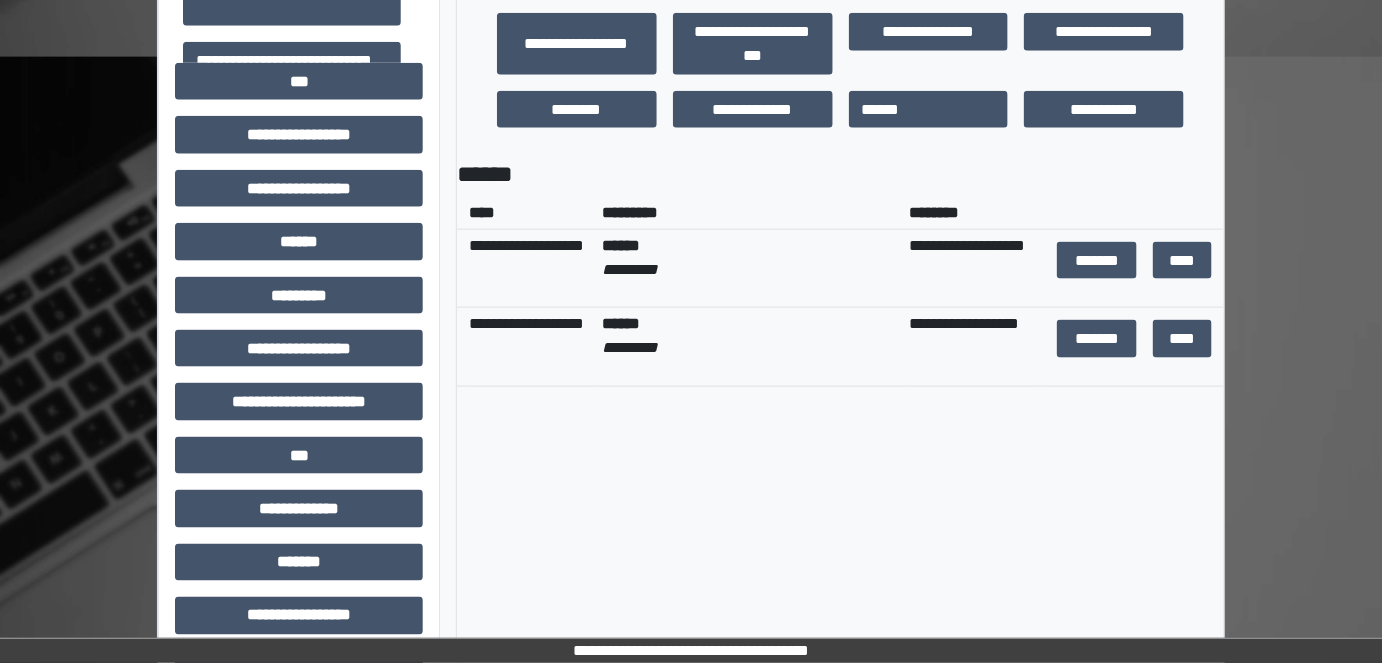 scroll, scrollTop: 818, scrollLeft: 0, axis: vertical 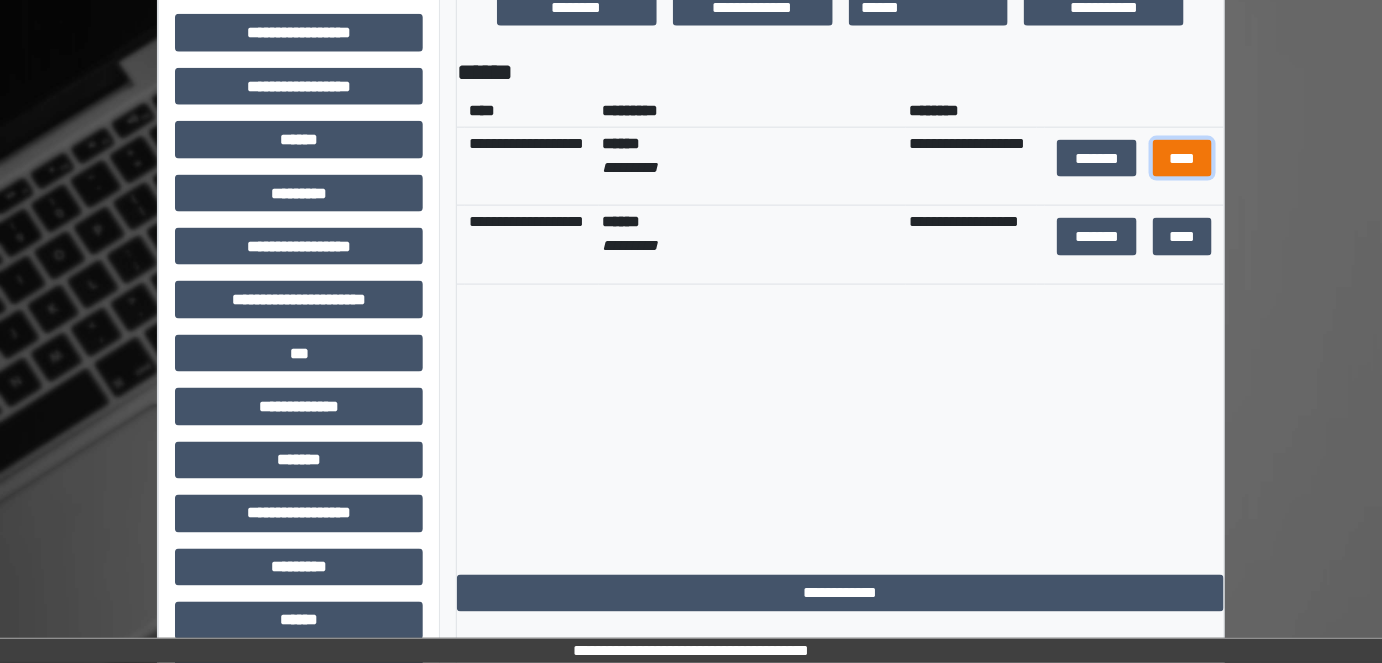click on "****" at bounding box center [1182, 158] 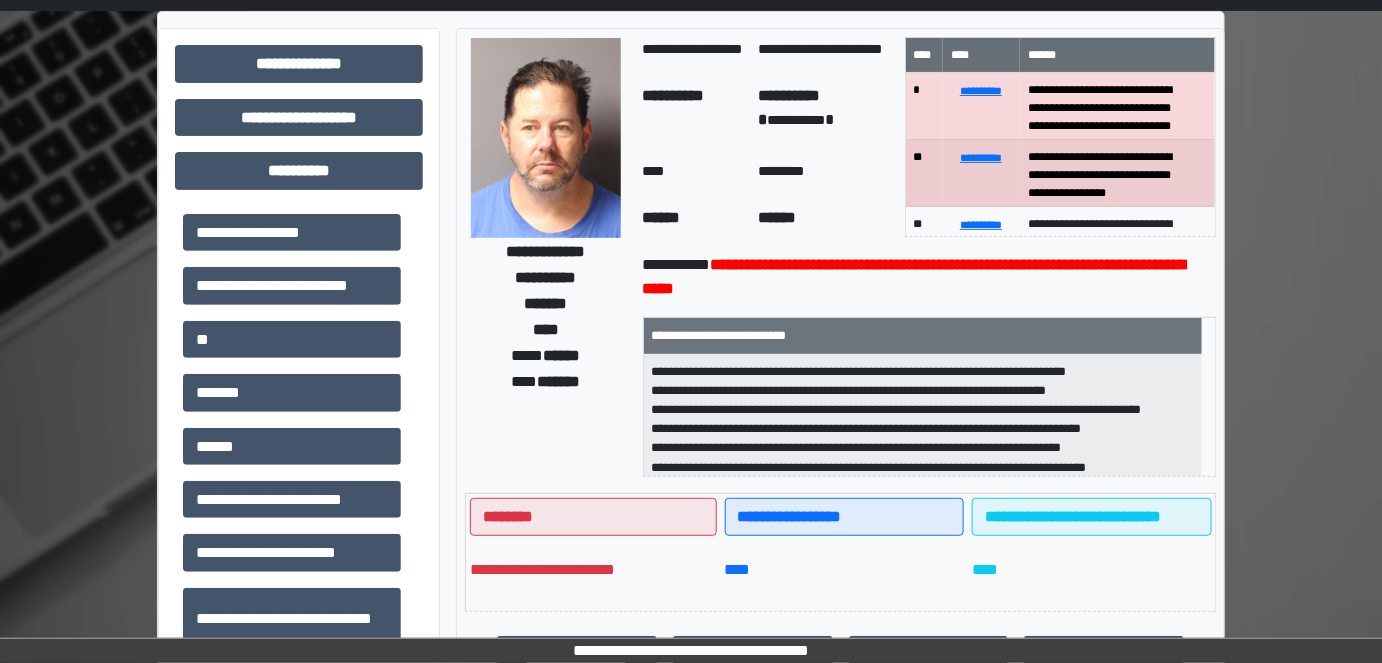 scroll, scrollTop: 90, scrollLeft: 0, axis: vertical 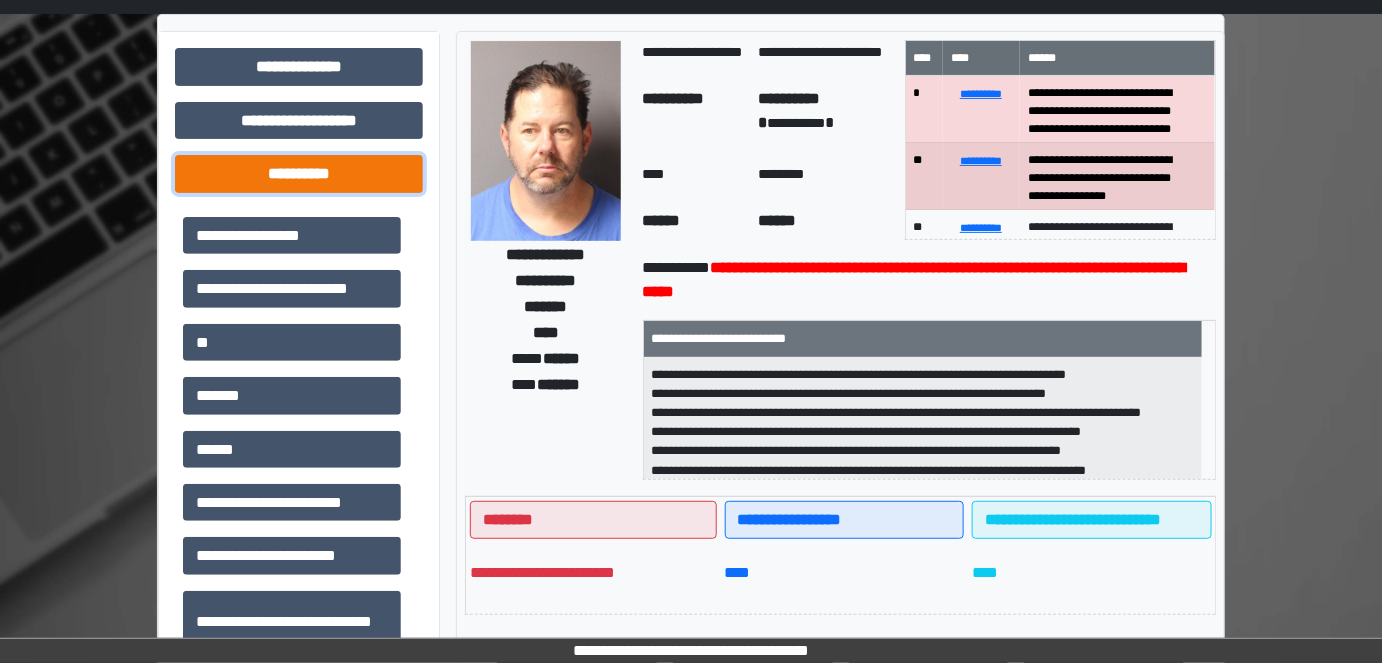 click on "**********" at bounding box center (299, 66) 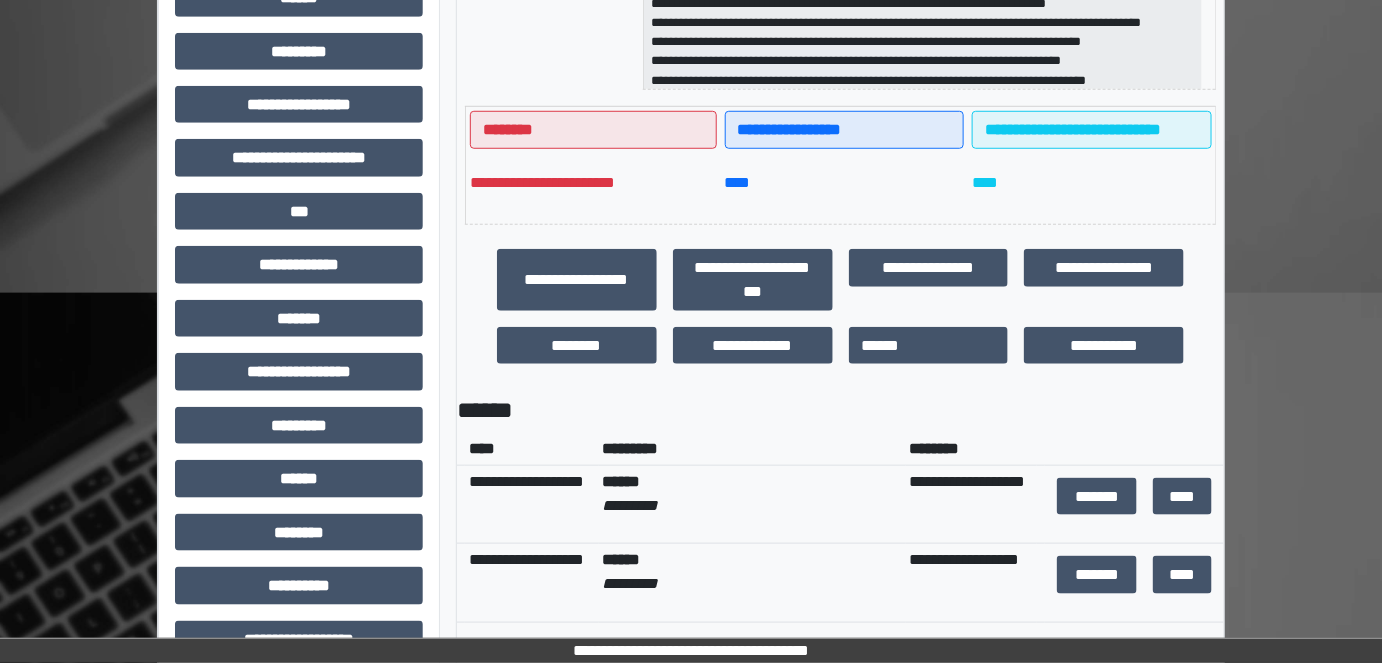 scroll, scrollTop: 545, scrollLeft: 0, axis: vertical 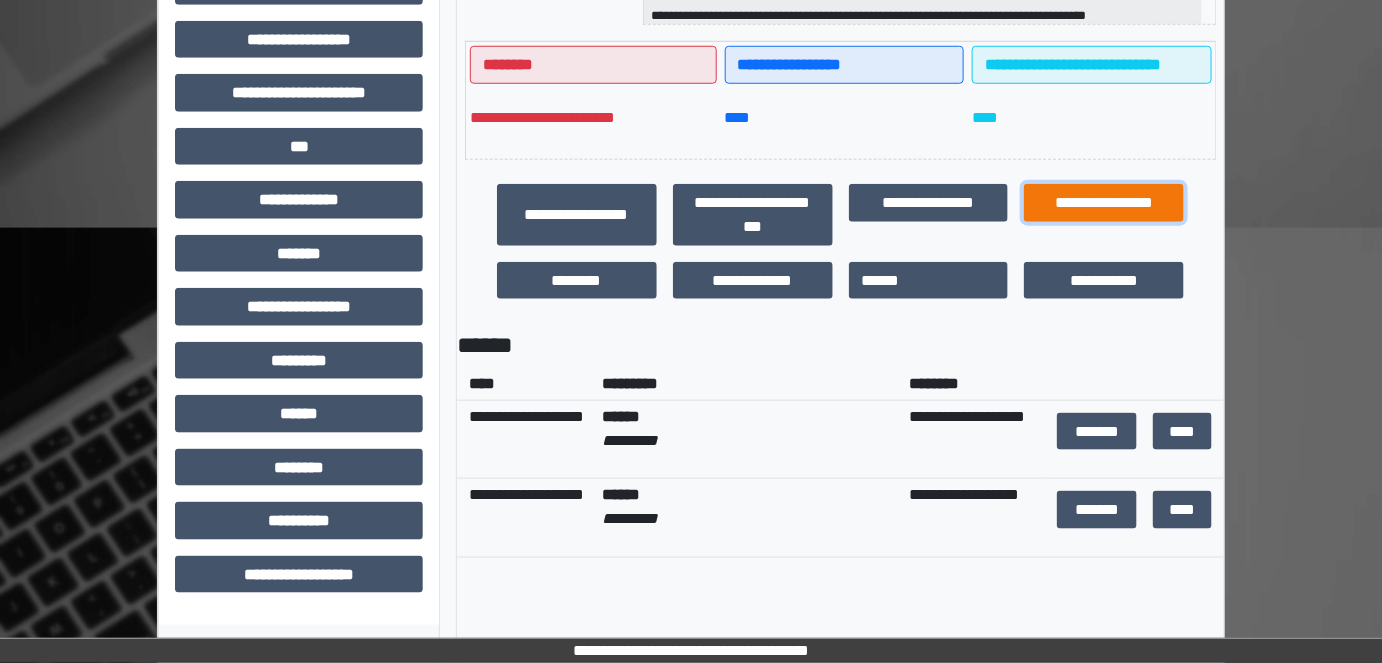 click on "**********" at bounding box center [577, 214] 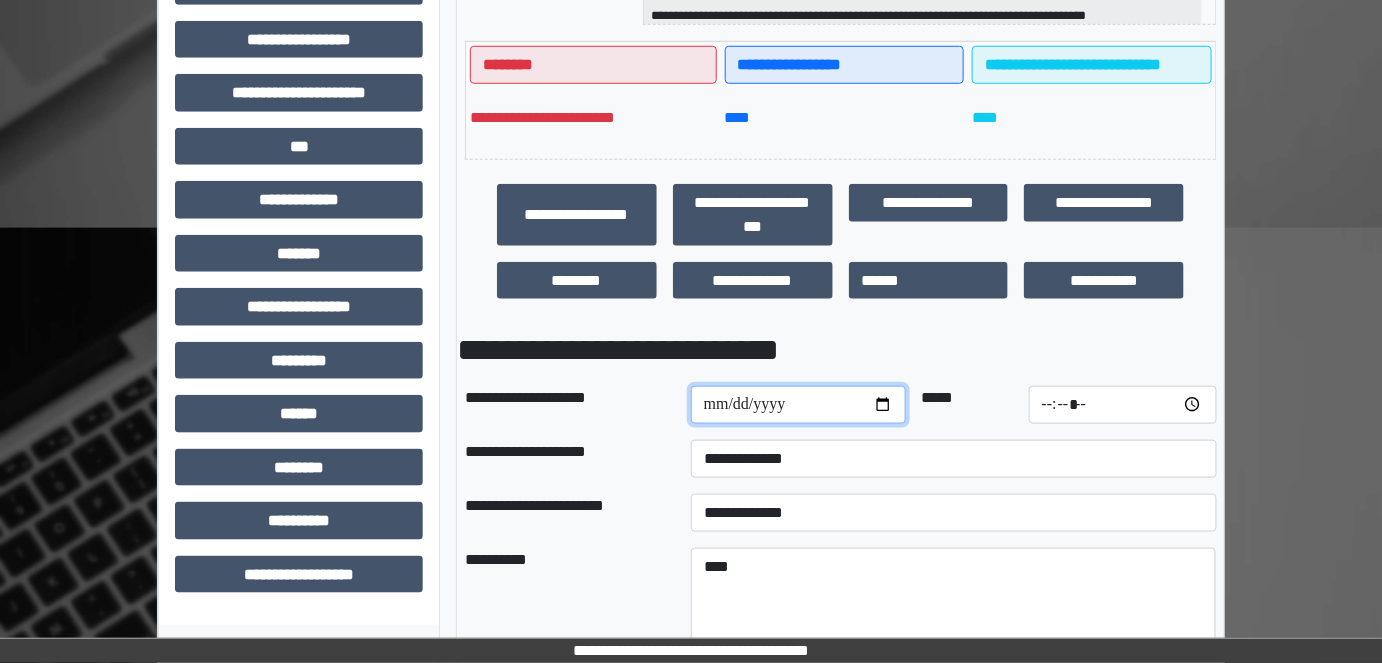 click at bounding box center [798, 405] 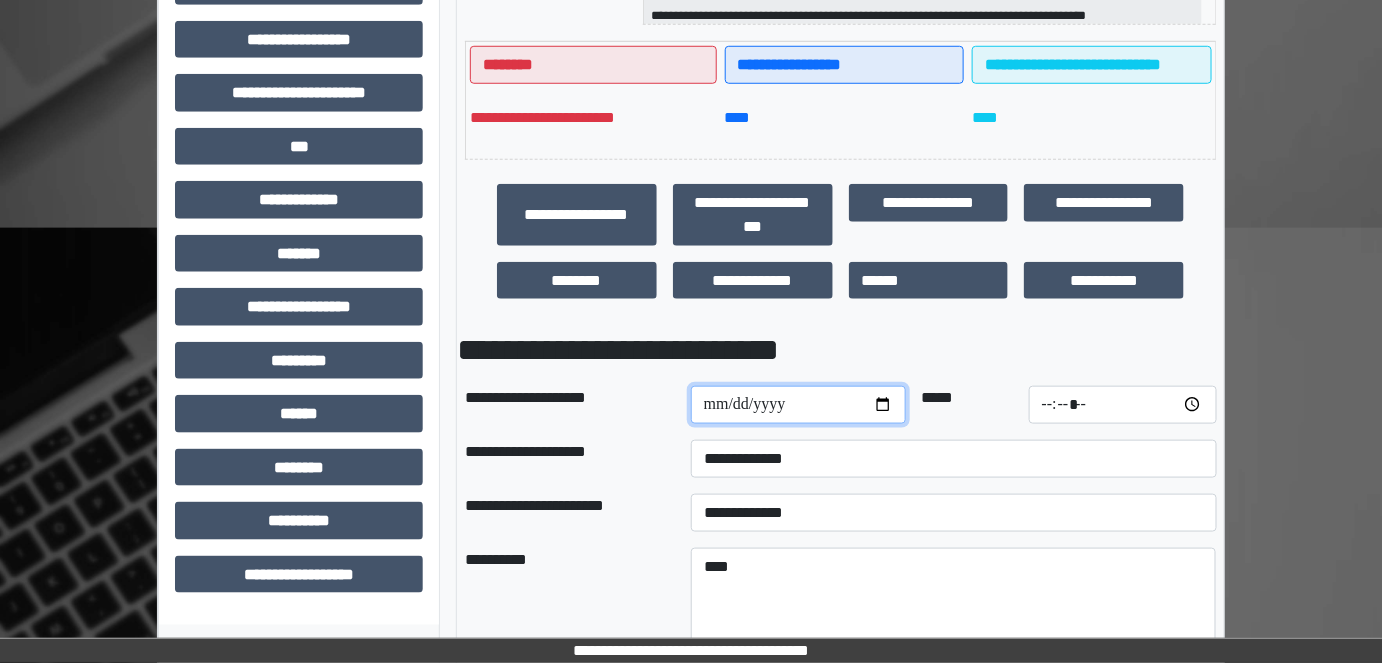 type on "**********" 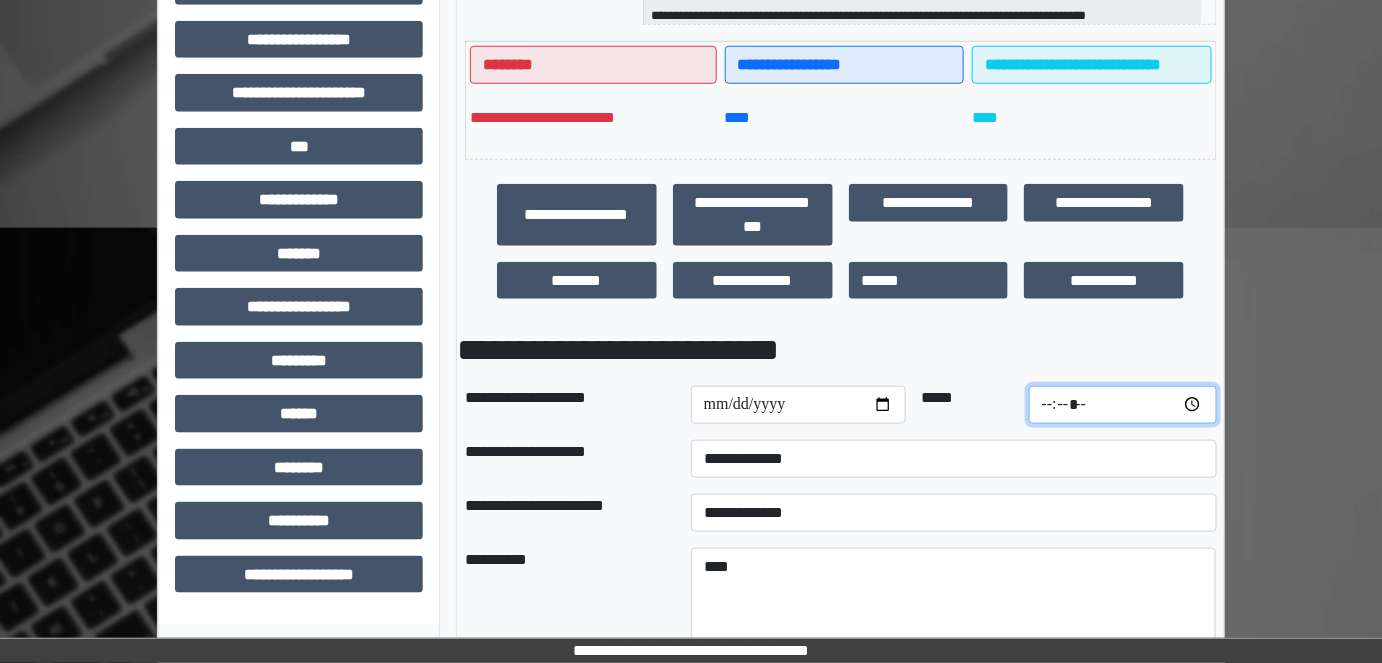 click at bounding box center [1123, 405] 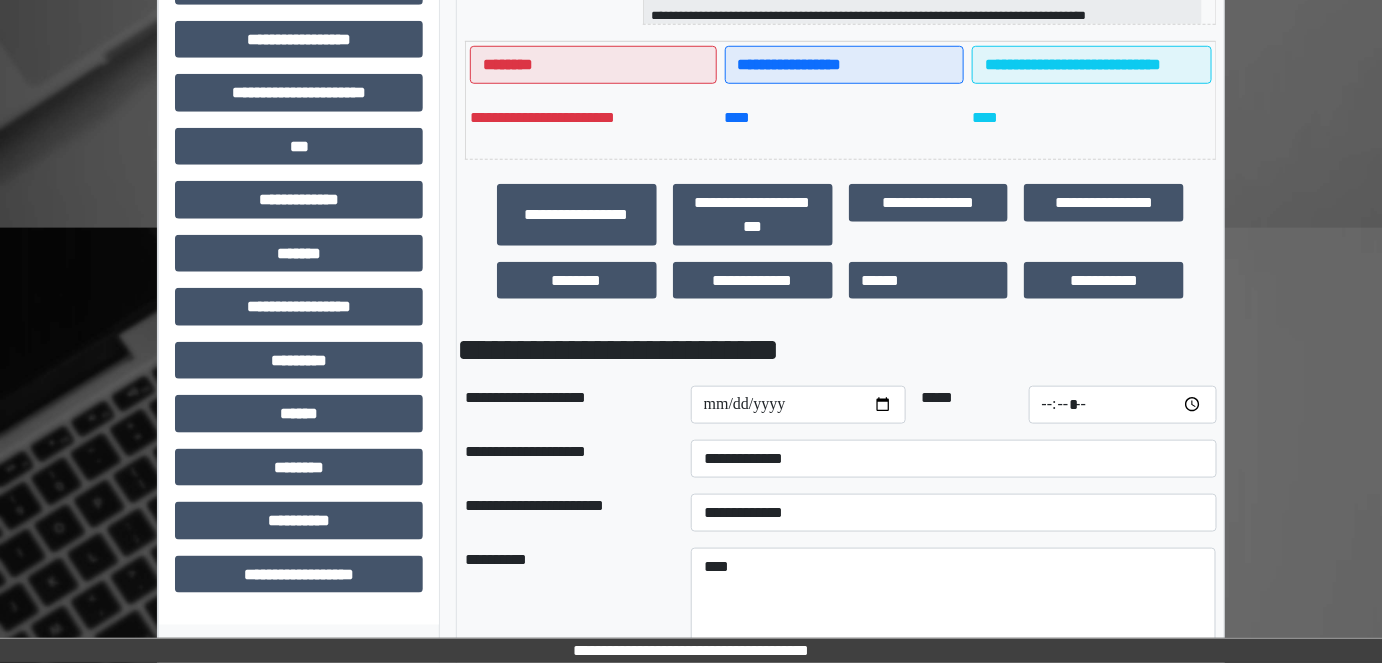 click on "**********" at bounding box center [691, 777] 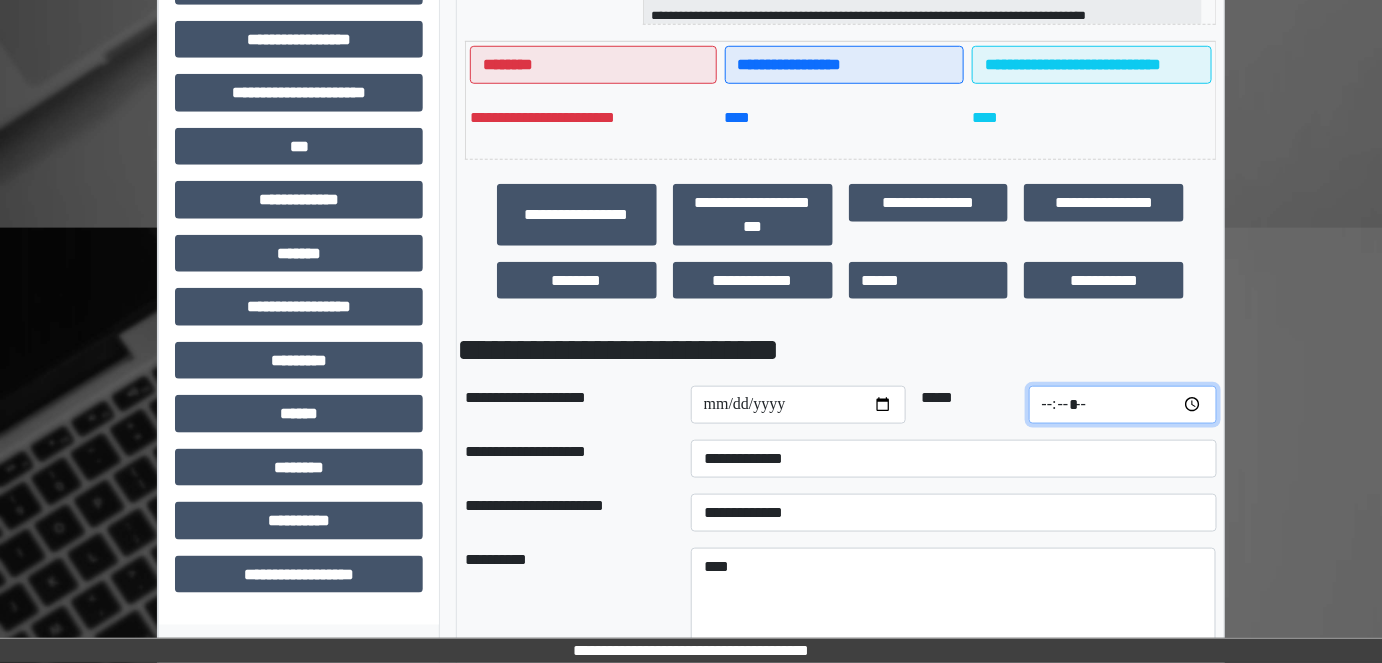 click on "*****" at bounding box center [1123, 405] 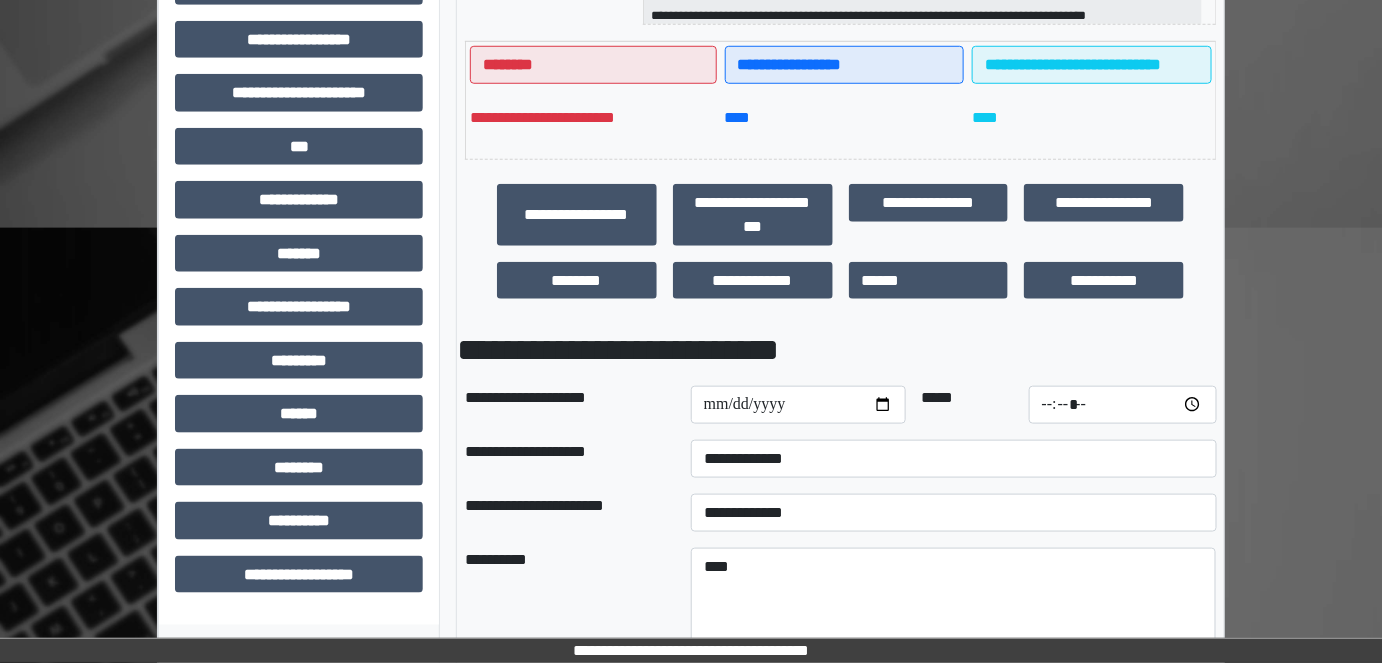 type on "*****" 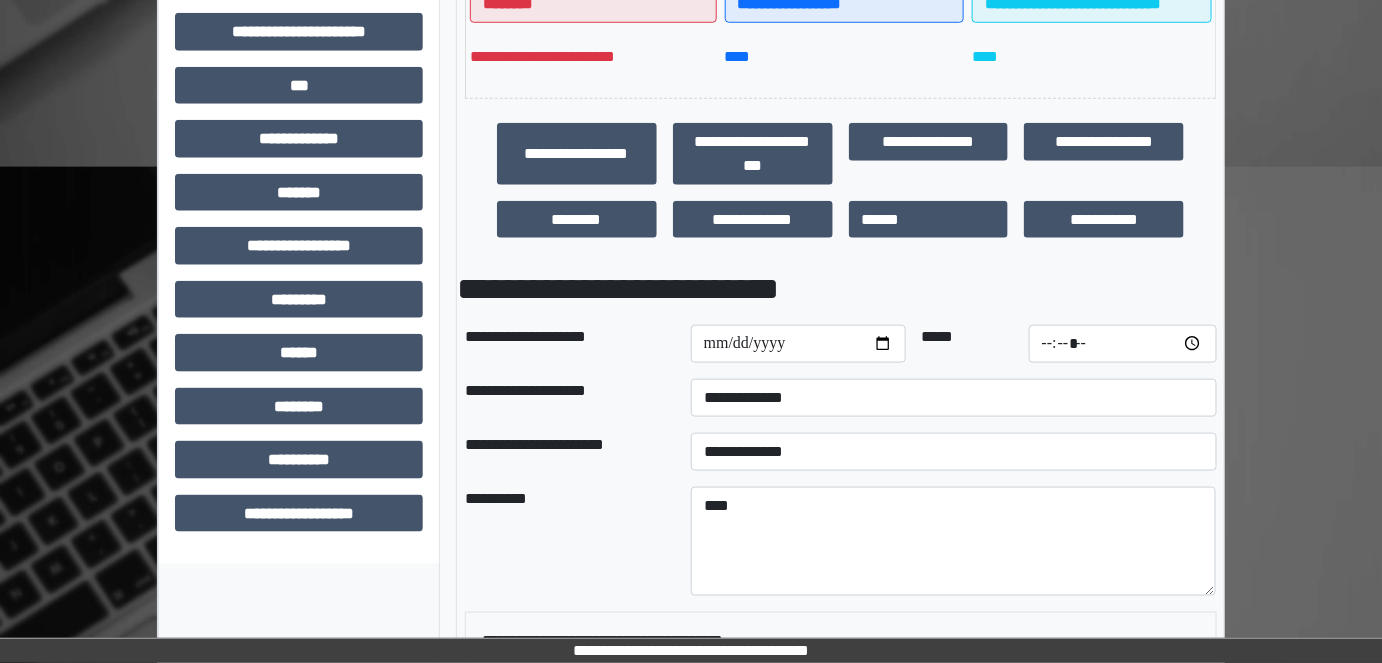 scroll, scrollTop: 636, scrollLeft: 0, axis: vertical 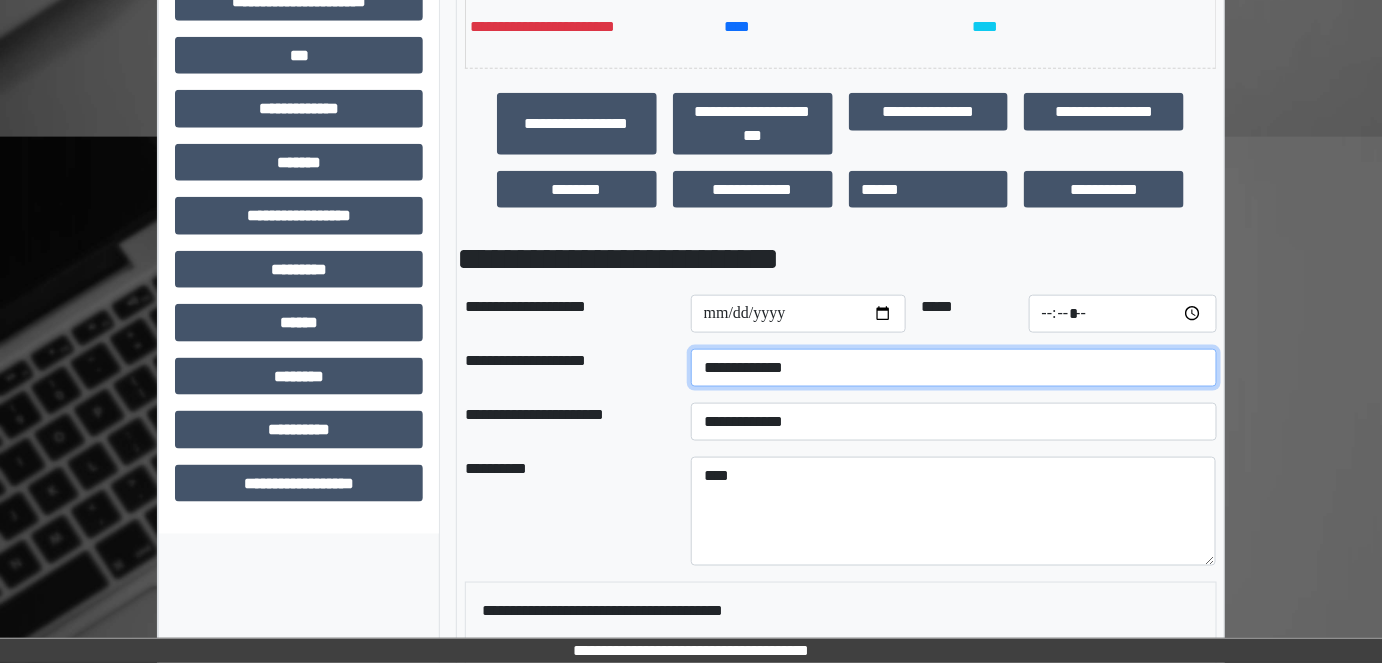 click on "**********" at bounding box center (954, 368) 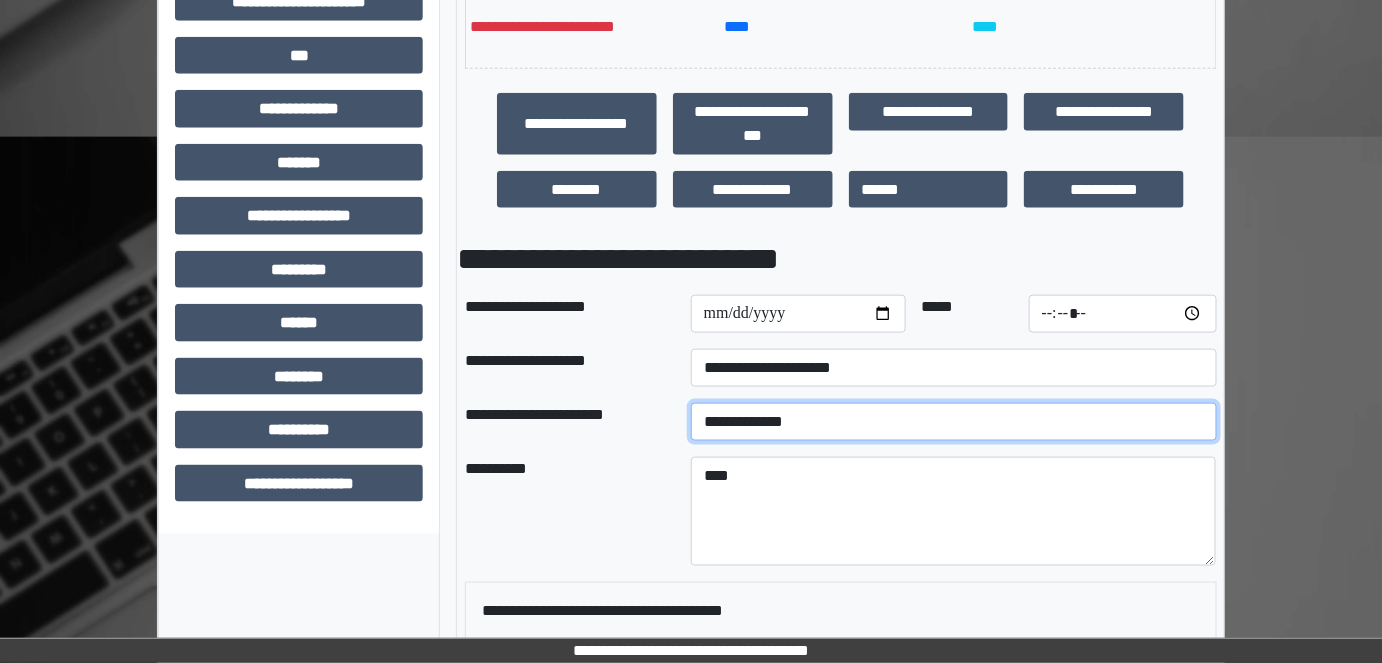 click on "**********" at bounding box center [954, 422] 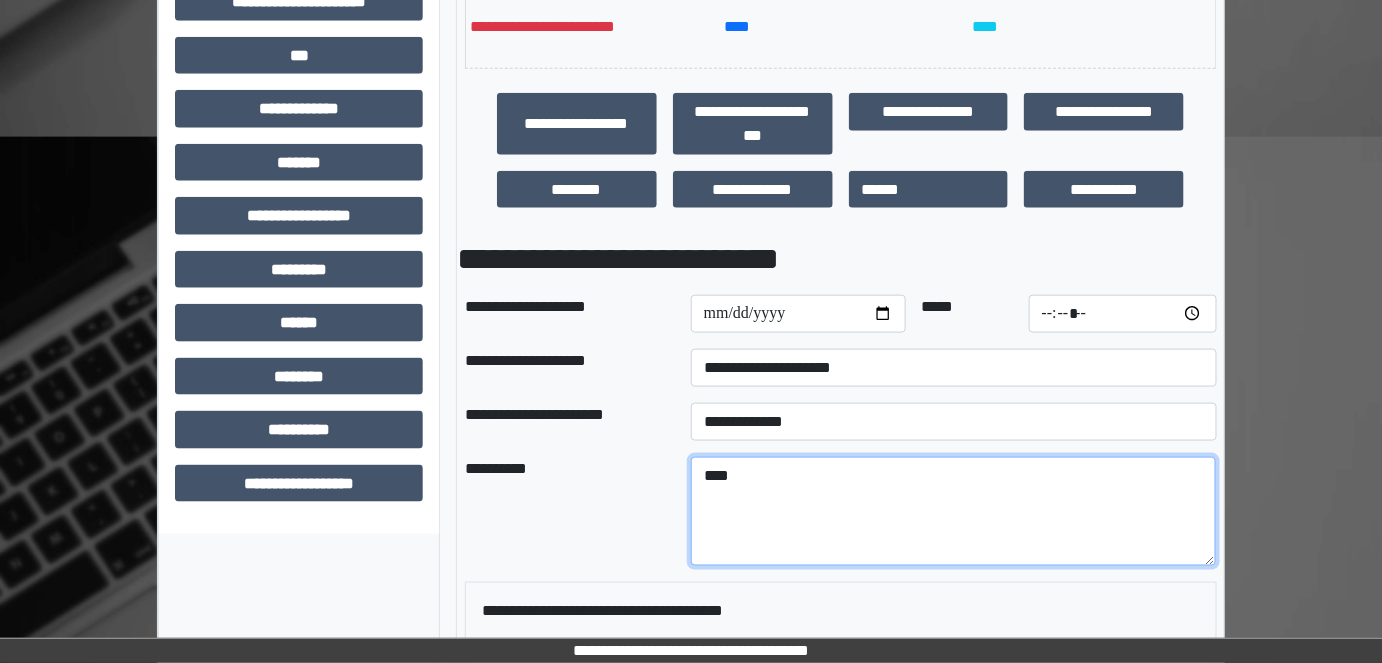 click on "****" at bounding box center [954, 511] 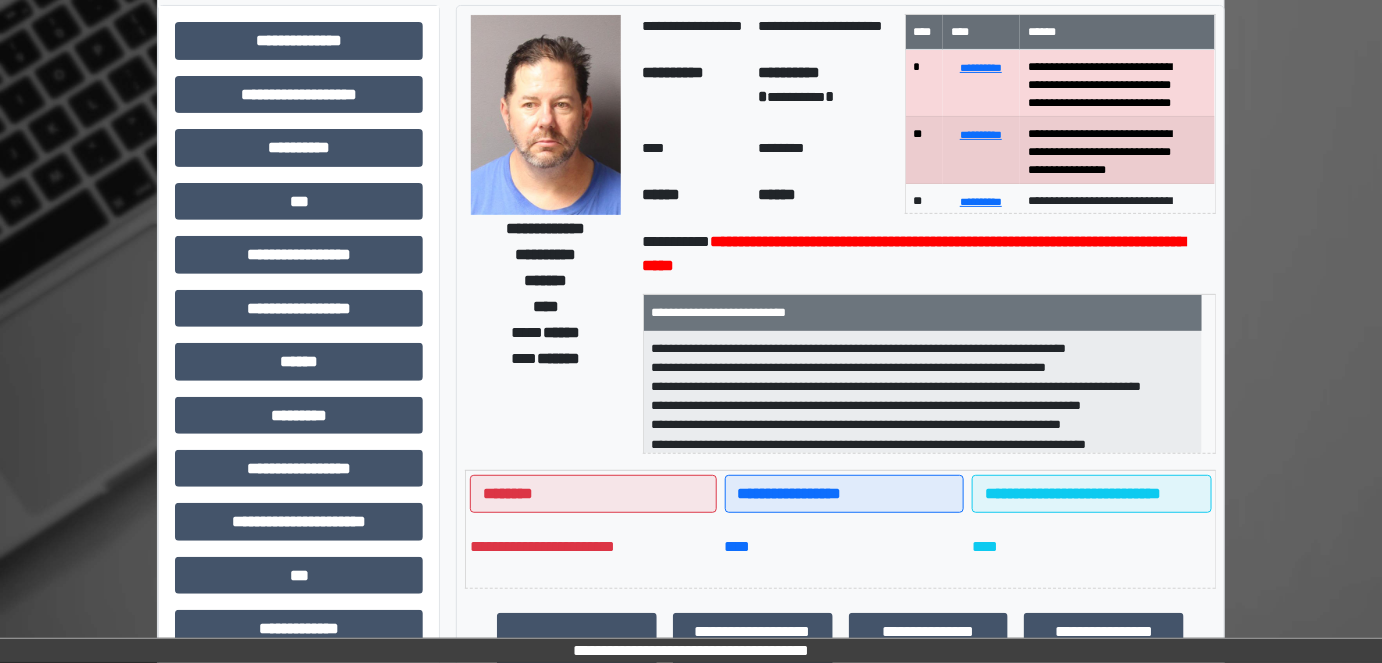 scroll, scrollTop: 90, scrollLeft: 0, axis: vertical 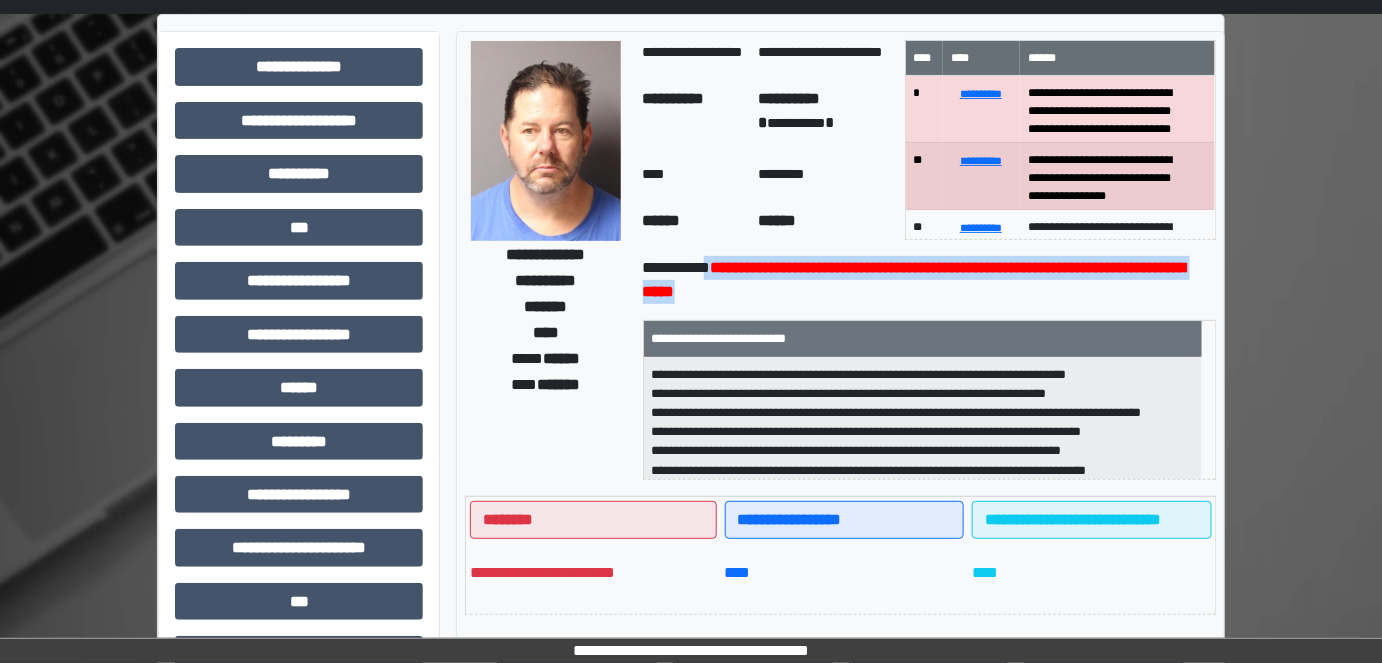 drag, startPoint x: 706, startPoint y: 263, endPoint x: 829, endPoint y: 301, distance: 128.73616 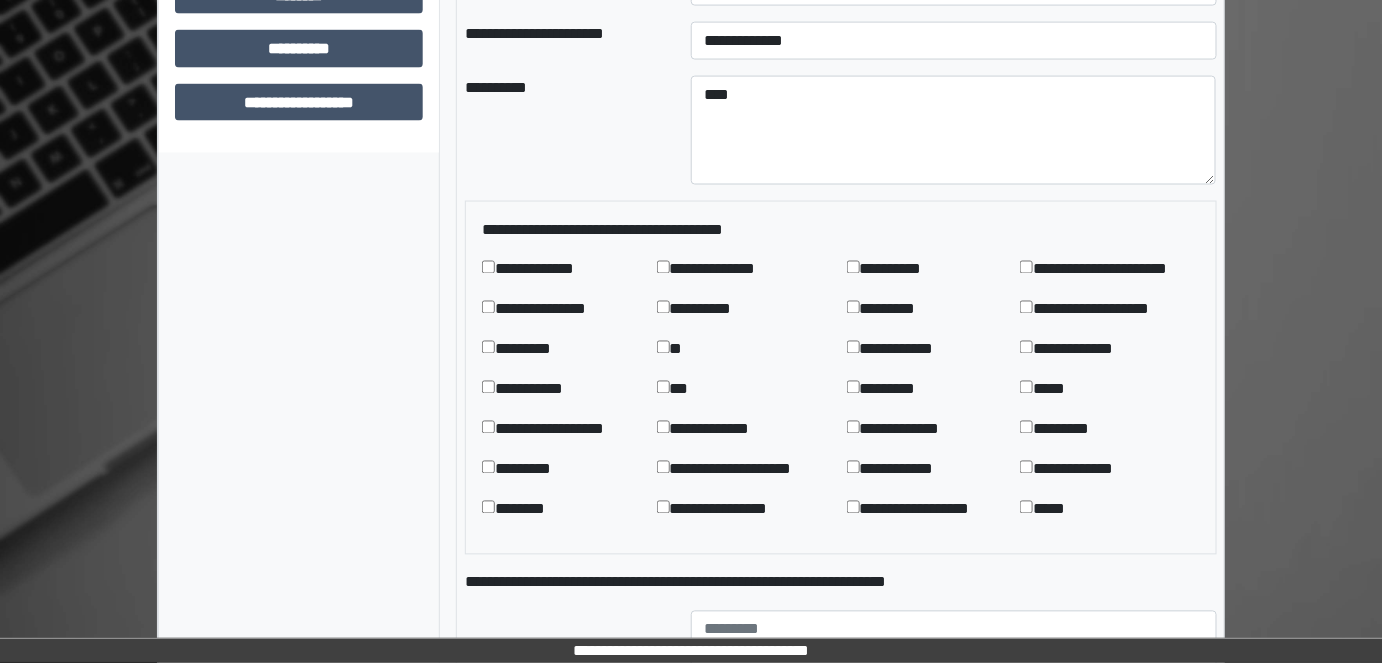 scroll, scrollTop: 909, scrollLeft: 0, axis: vertical 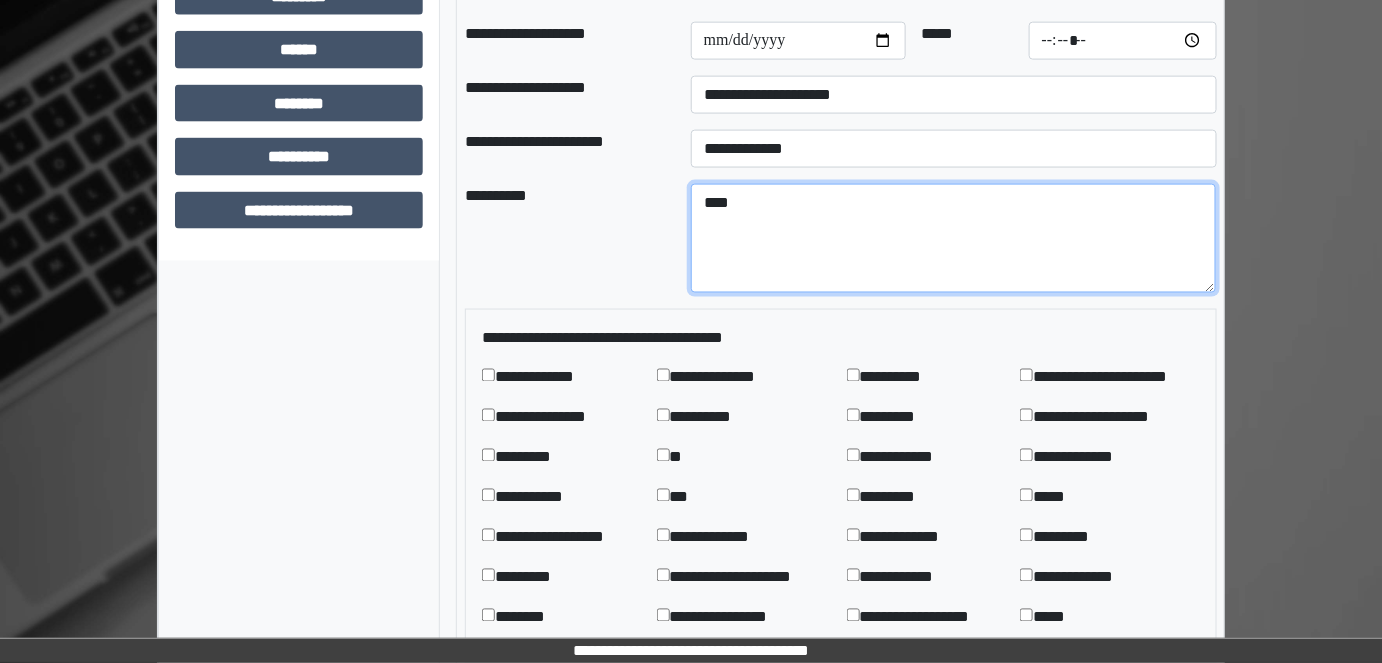 click on "****" at bounding box center (954, 238) 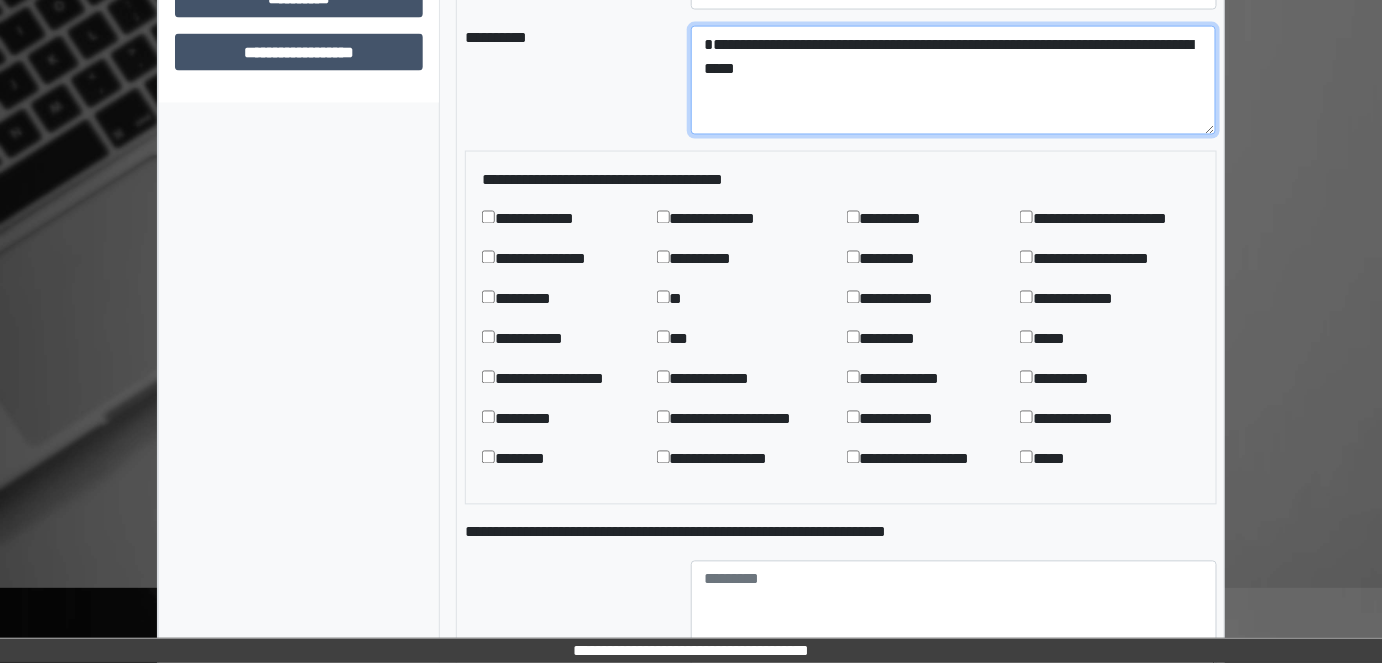 scroll, scrollTop: 1090, scrollLeft: 0, axis: vertical 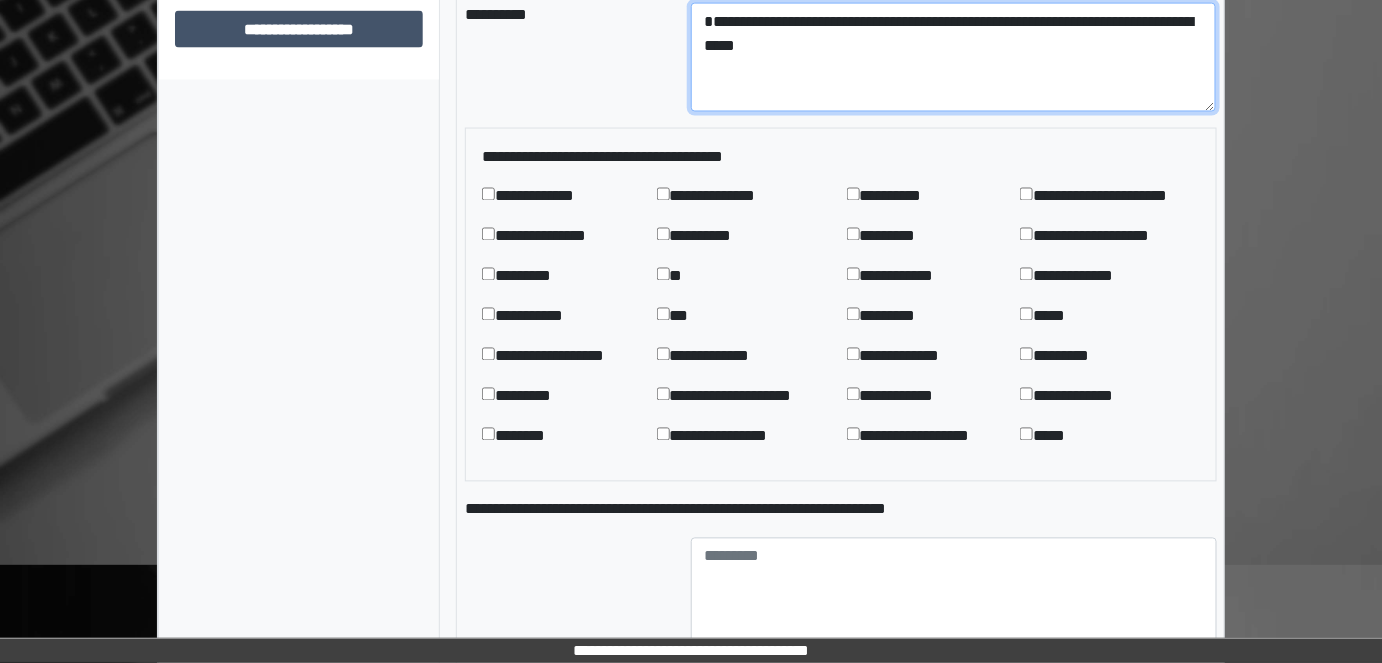type on "**********" 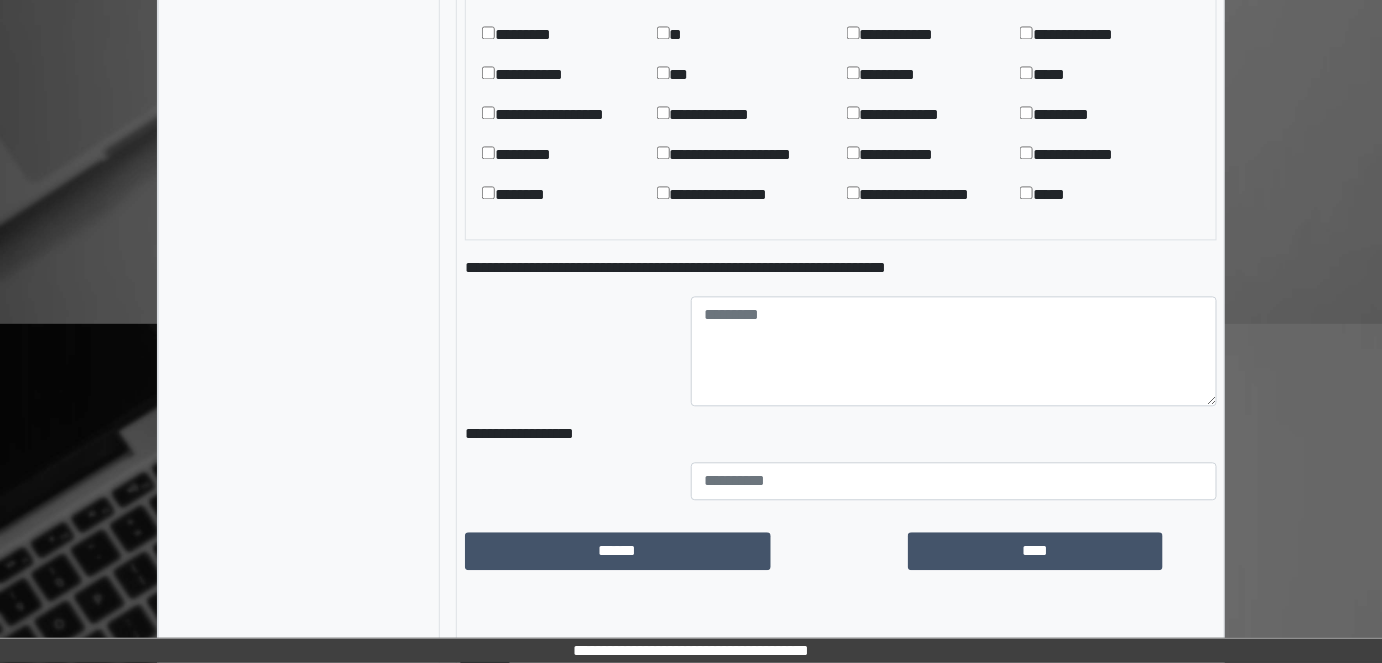 scroll, scrollTop: 1363, scrollLeft: 0, axis: vertical 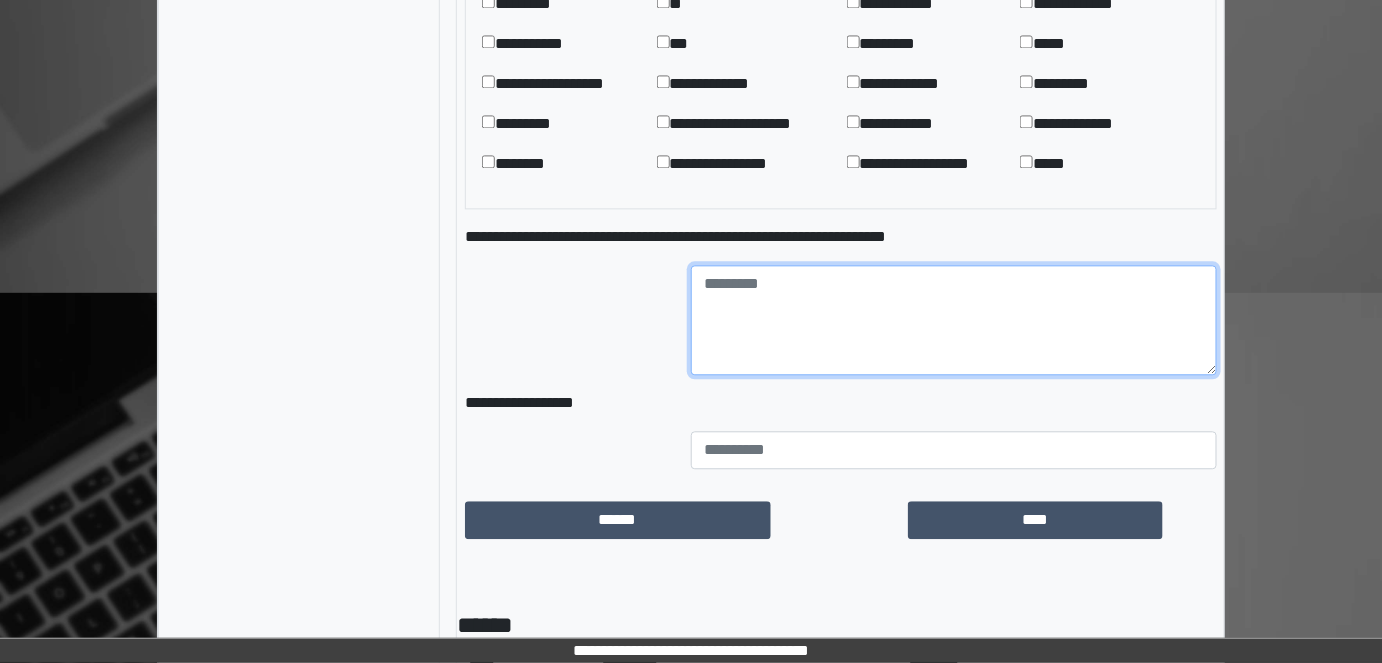 click at bounding box center [954, 320] 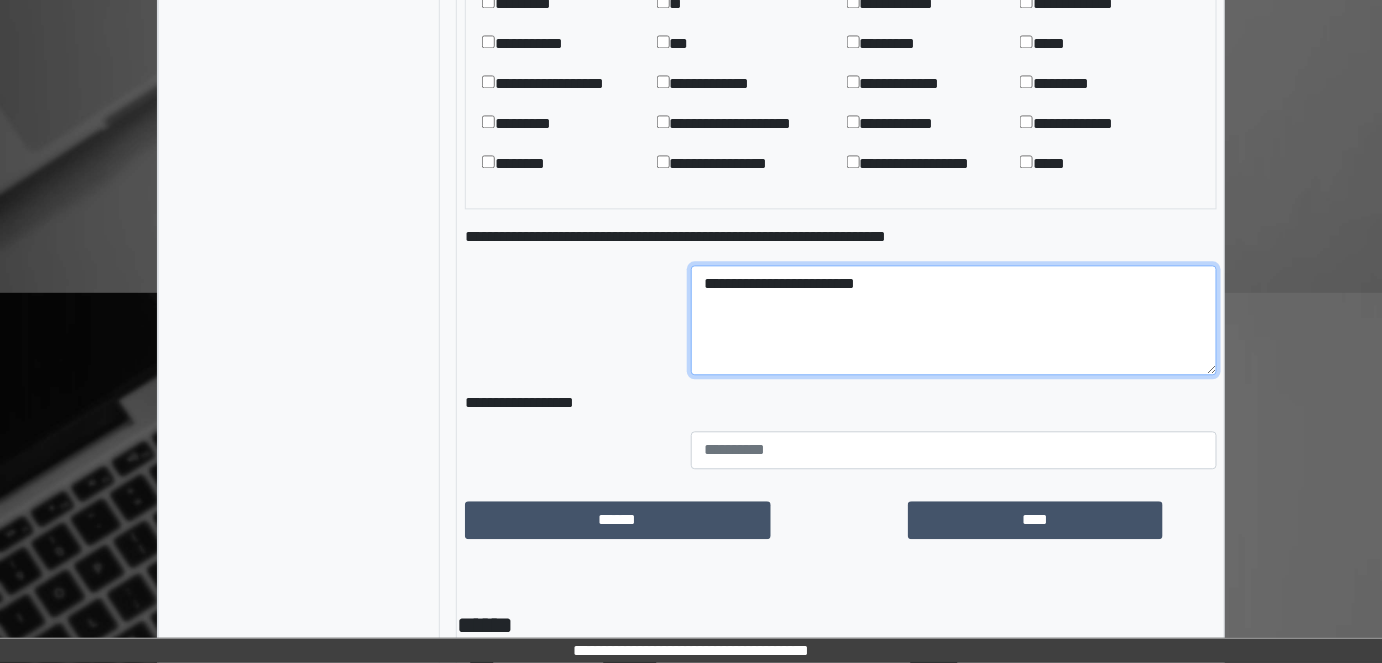 type on "**********" 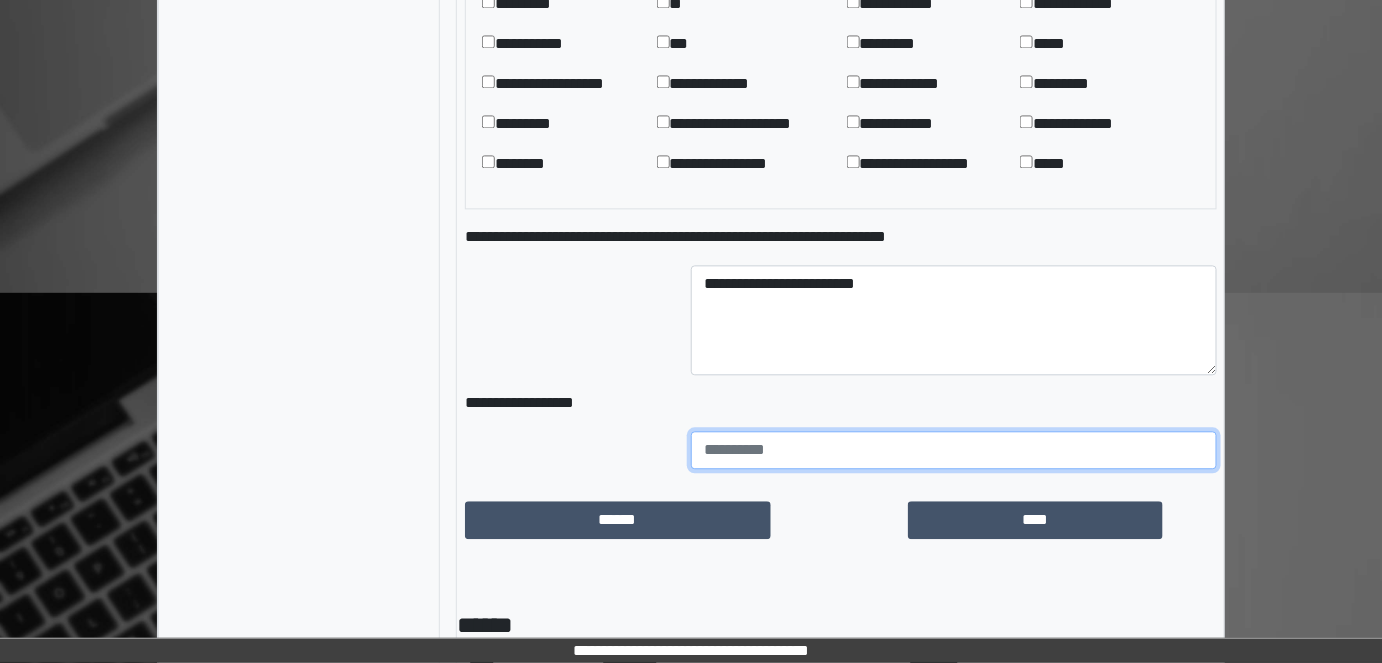 click at bounding box center [954, 450] 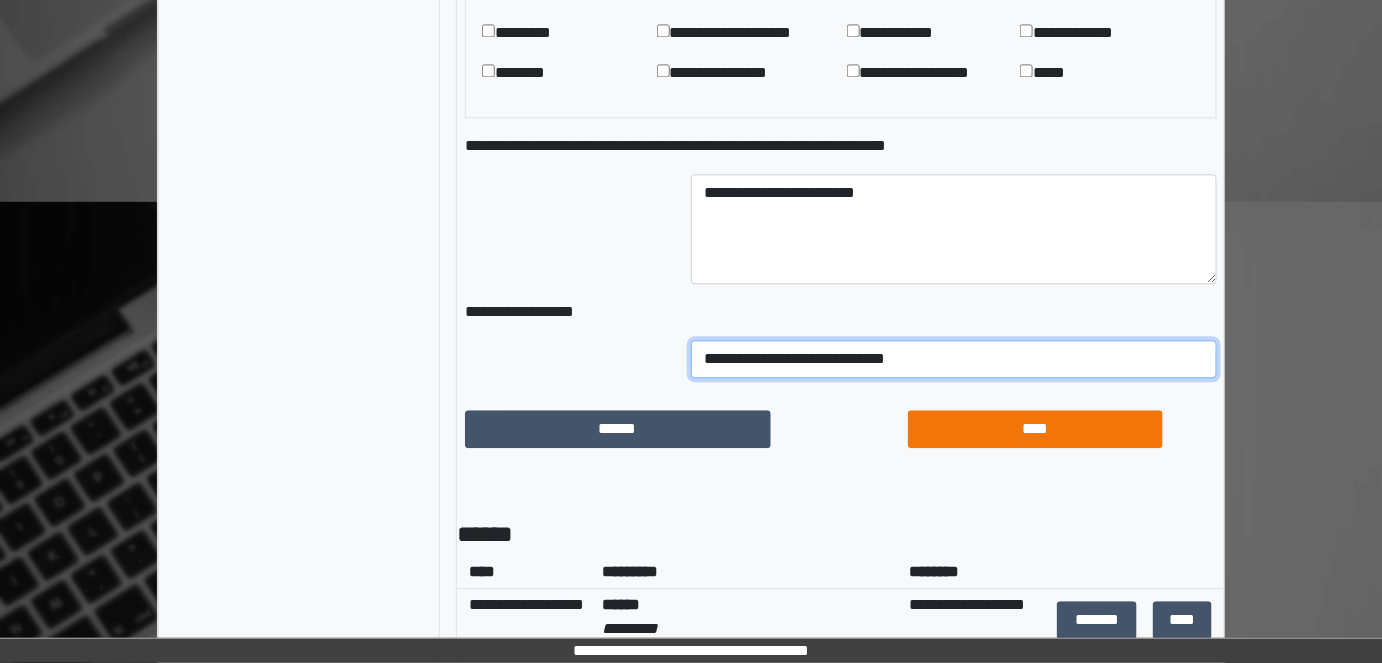 type on "**********" 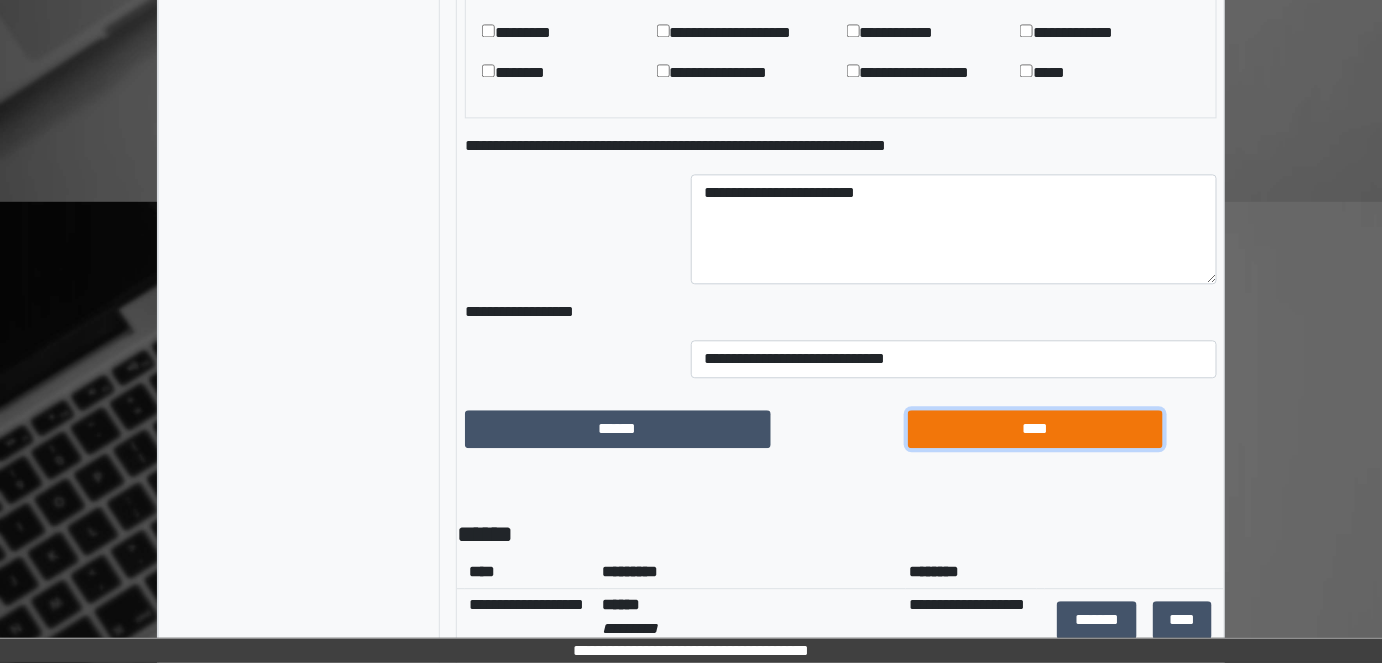 click on "****" at bounding box center (618, 428) 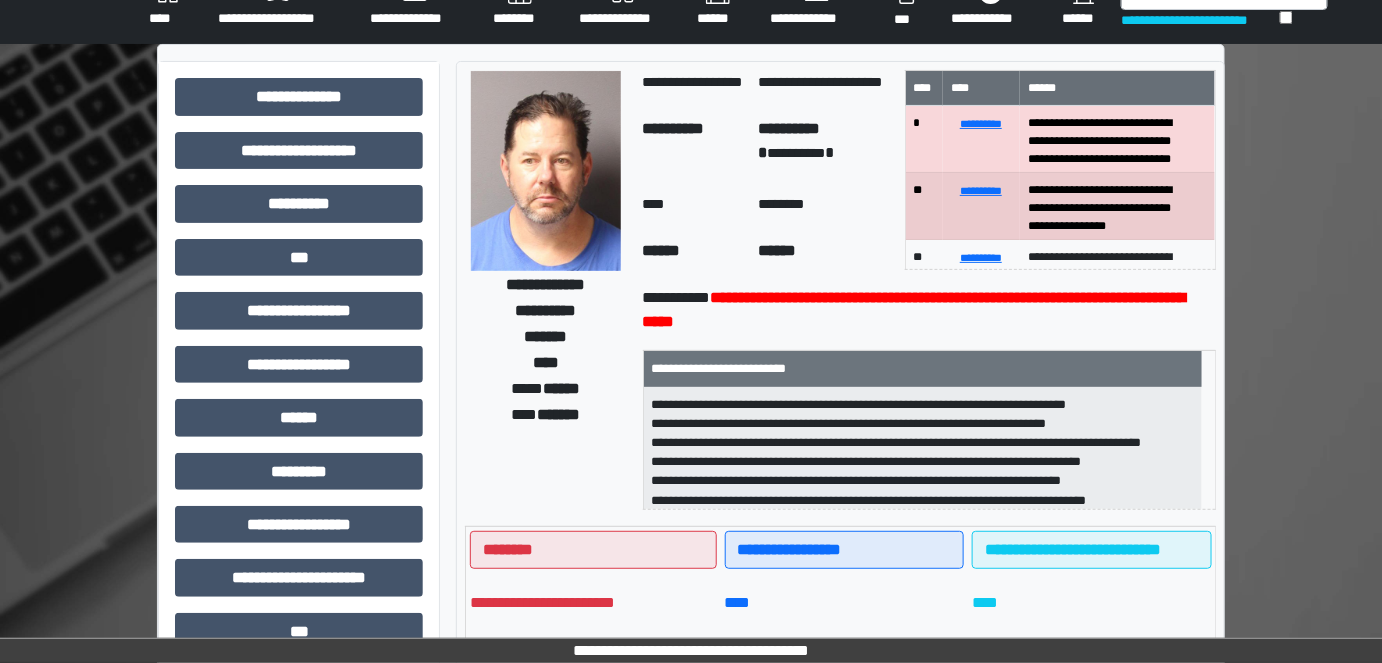 scroll, scrollTop: 90, scrollLeft: 0, axis: vertical 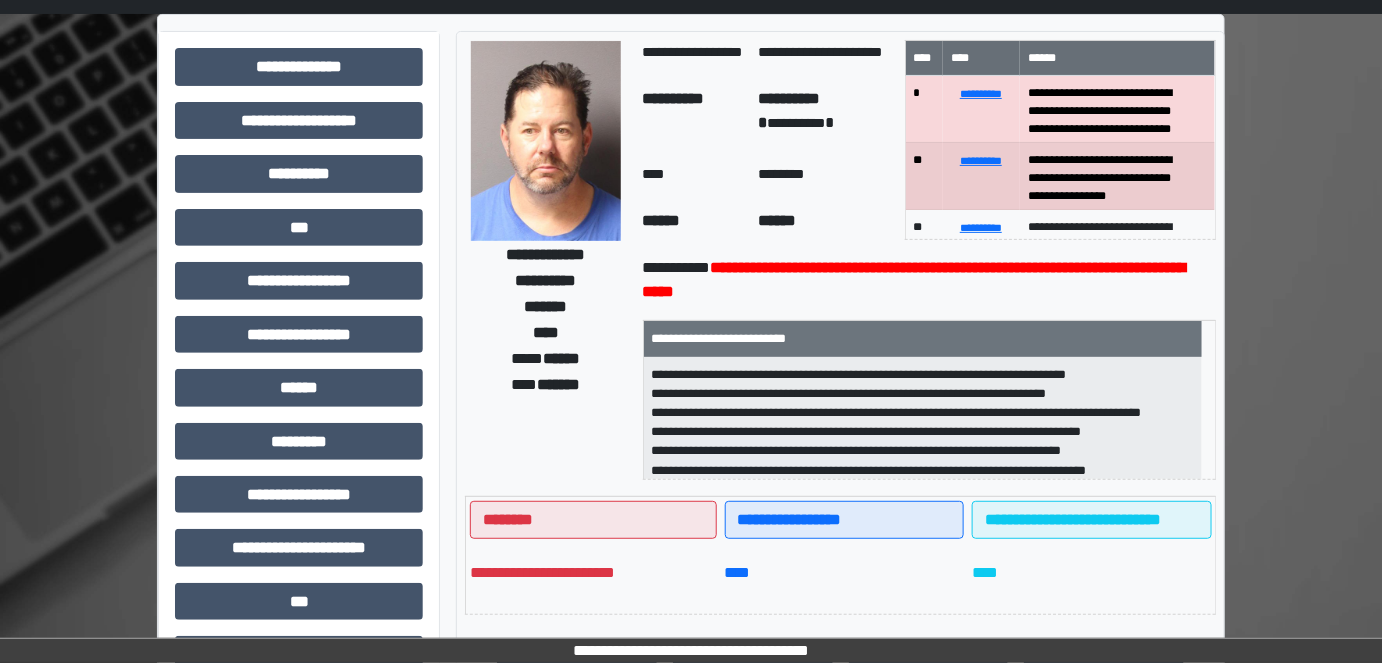 click on "**********" at bounding box center [0, 0] 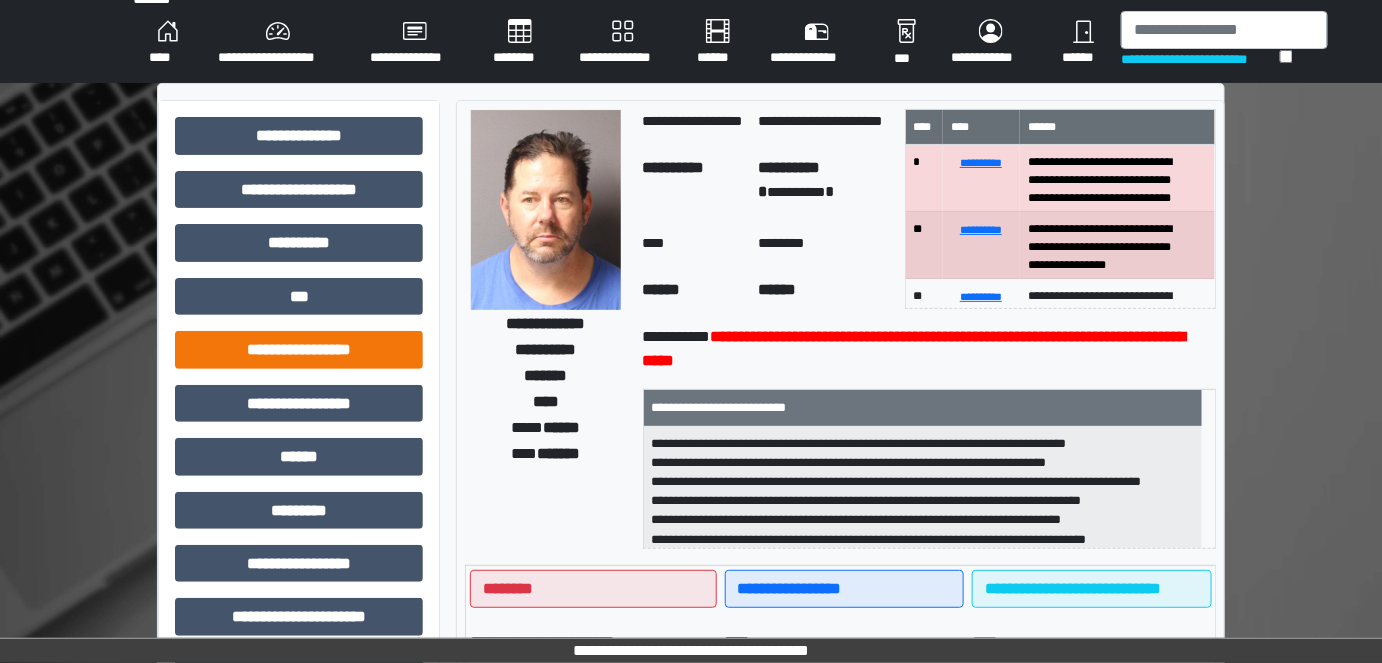 scroll, scrollTop: 0, scrollLeft: 0, axis: both 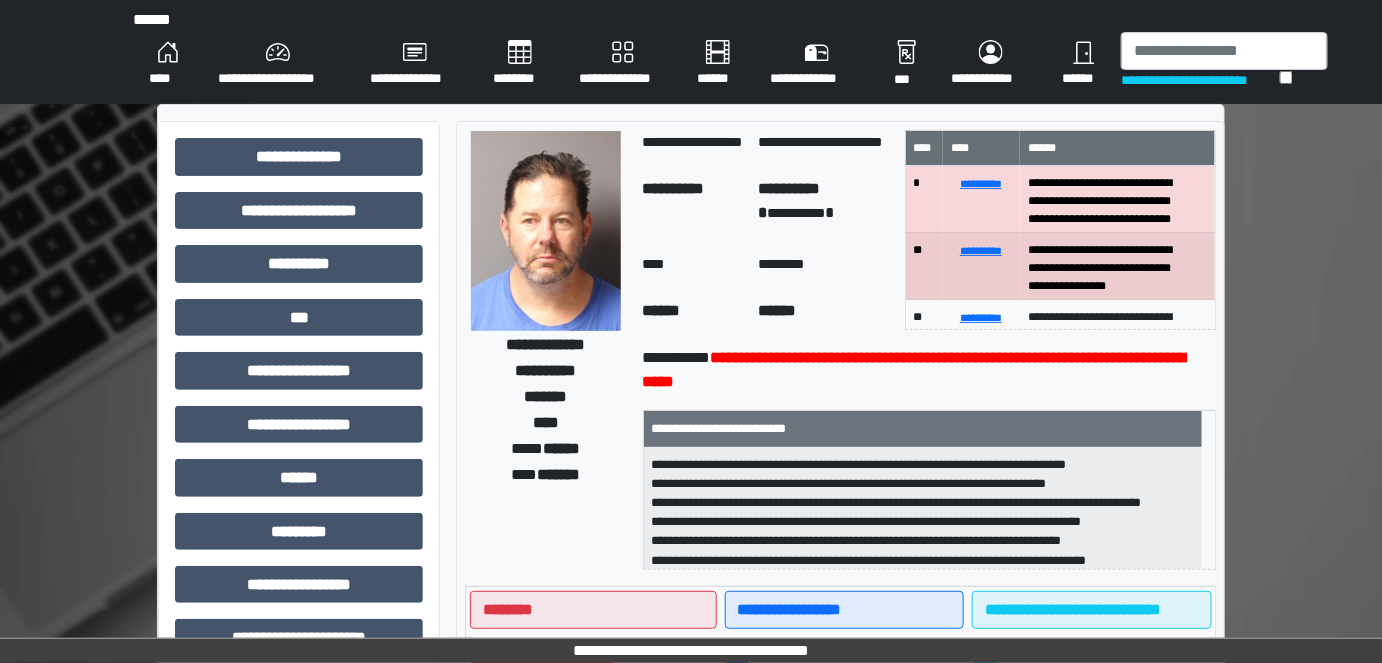 click on "****" at bounding box center [167, 64] 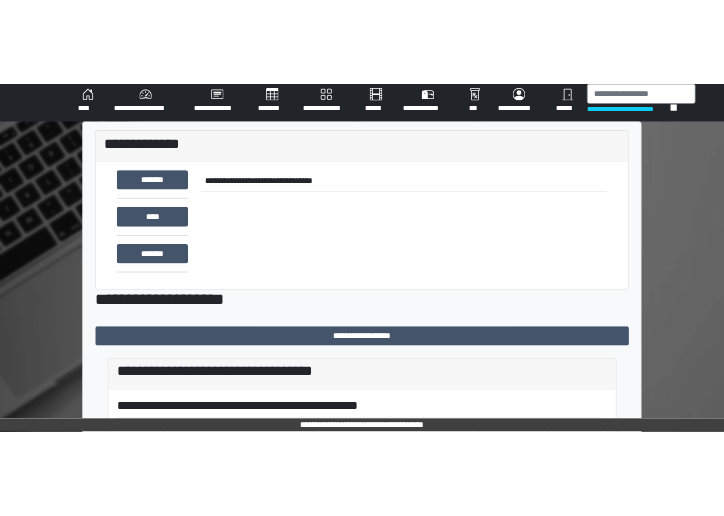scroll, scrollTop: 0, scrollLeft: 0, axis: both 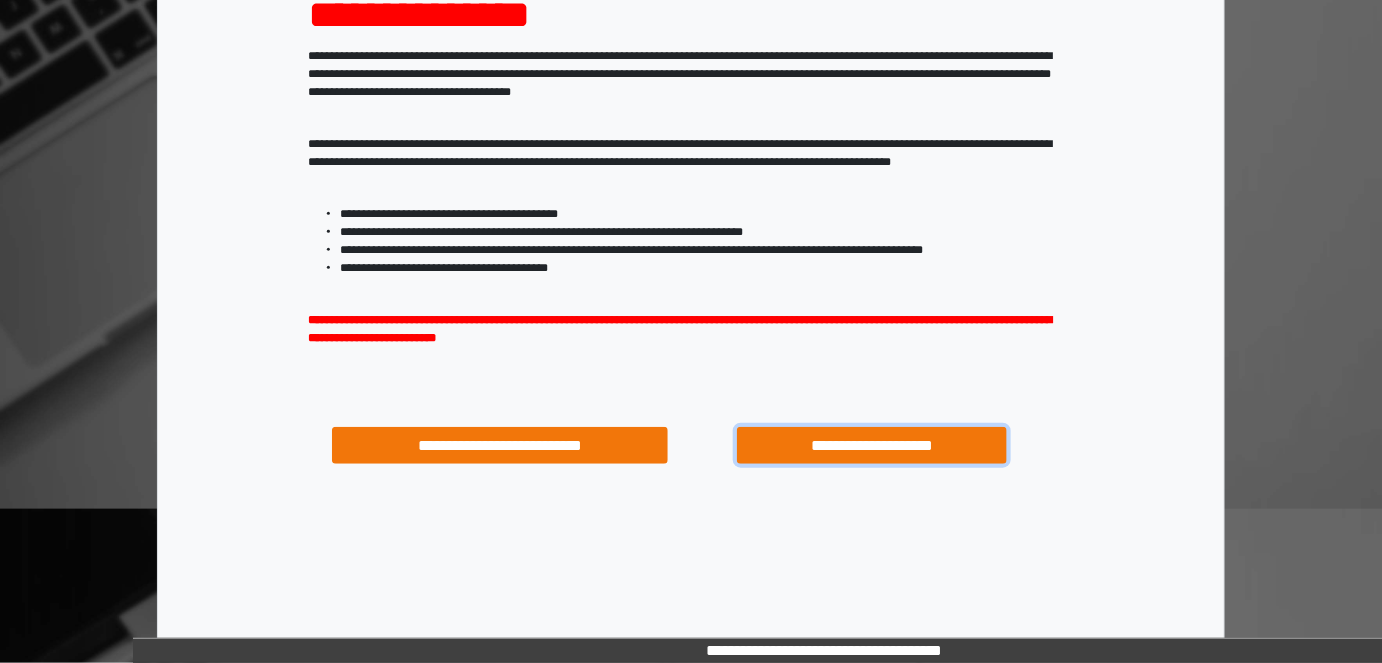 click on "**********" at bounding box center (871, 445) 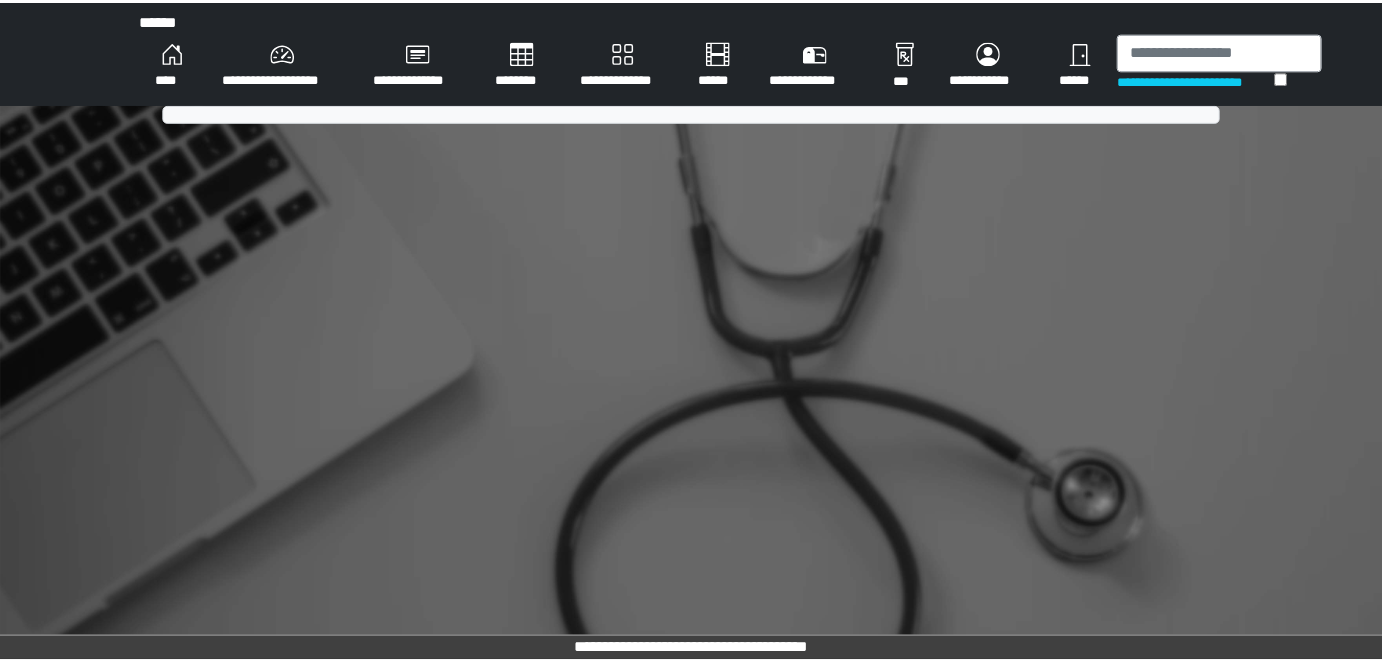 scroll, scrollTop: 0, scrollLeft: 0, axis: both 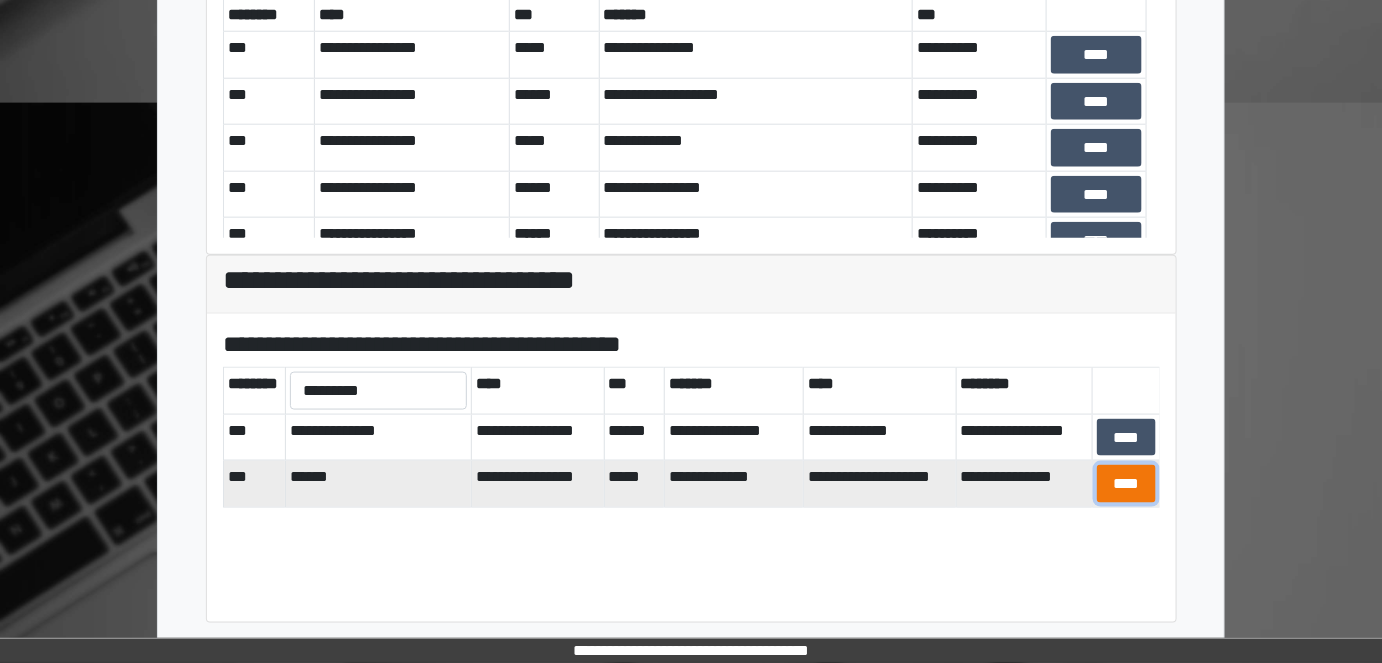 click on "****" at bounding box center [1097, 54] 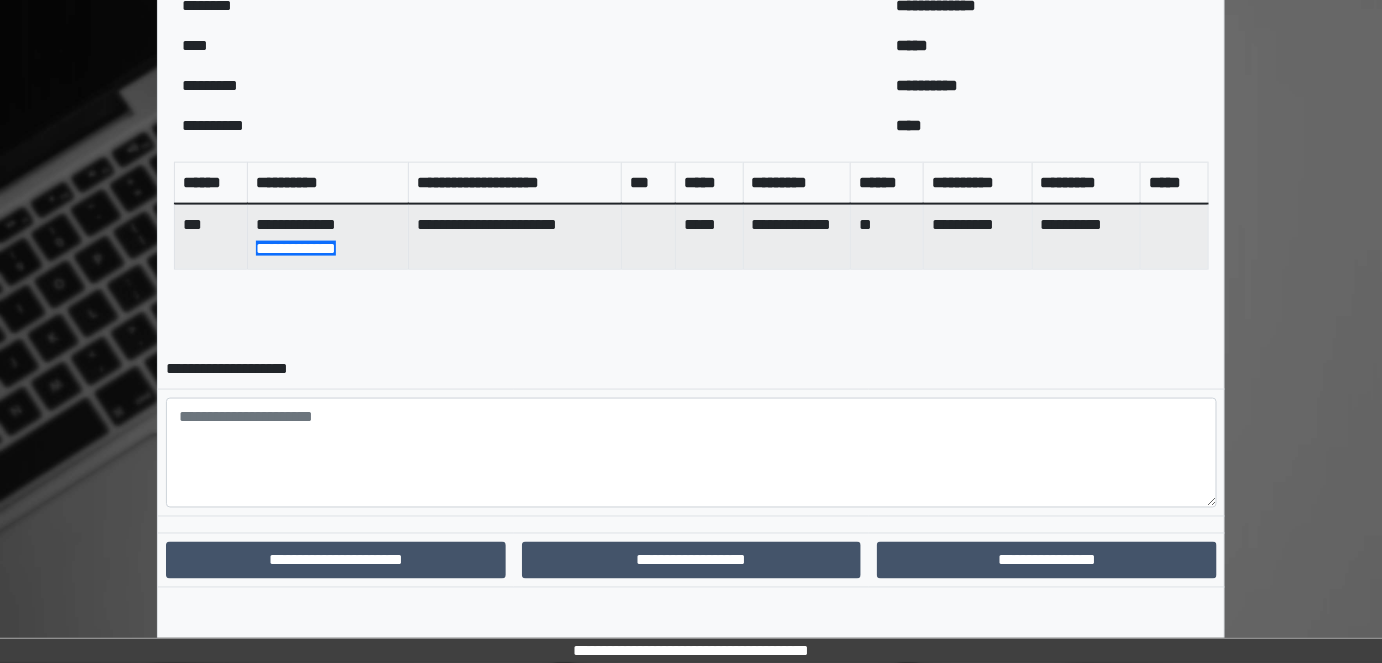scroll, scrollTop: 792, scrollLeft: 0, axis: vertical 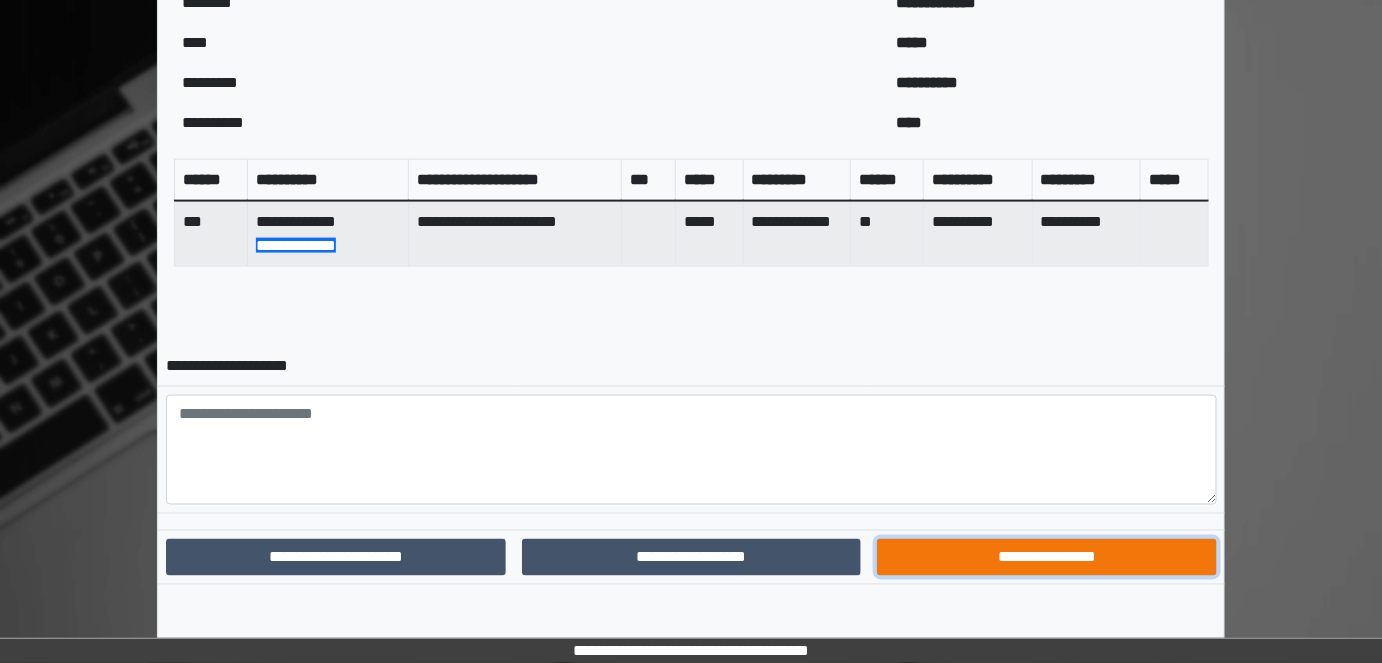 click on "**********" at bounding box center [336, 557] 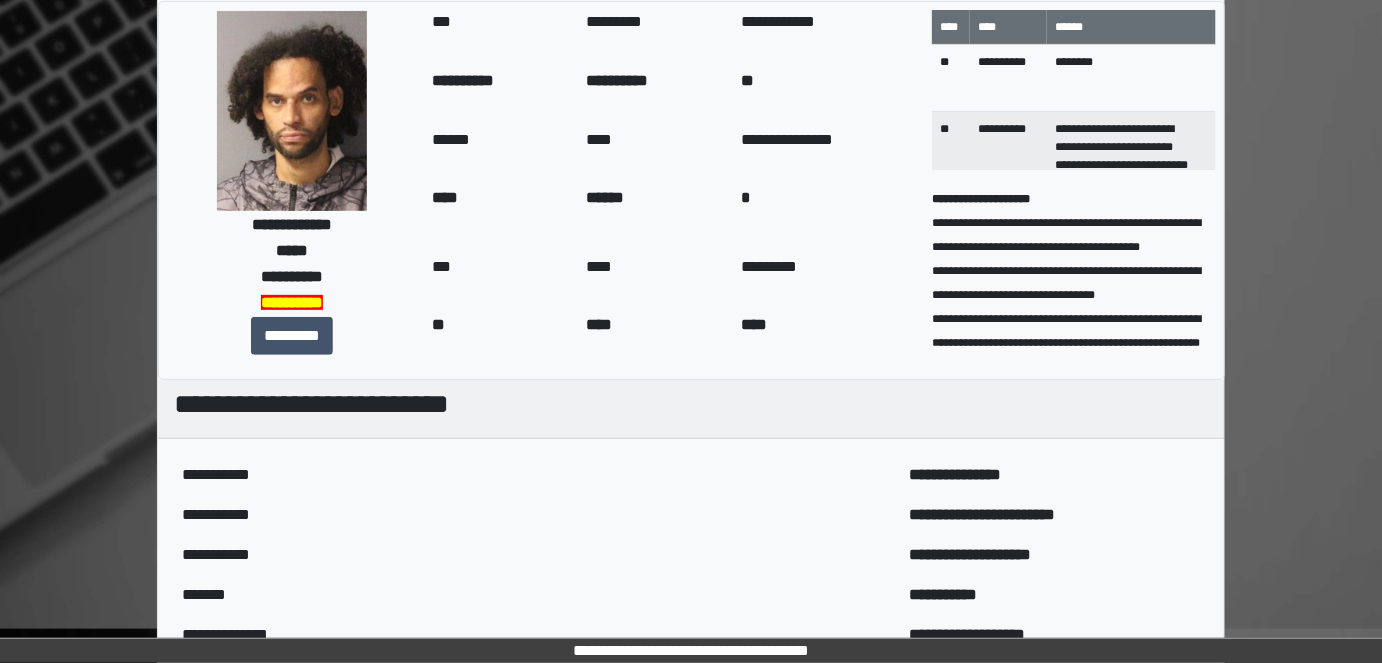 scroll, scrollTop: 0, scrollLeft: 0, axis: both 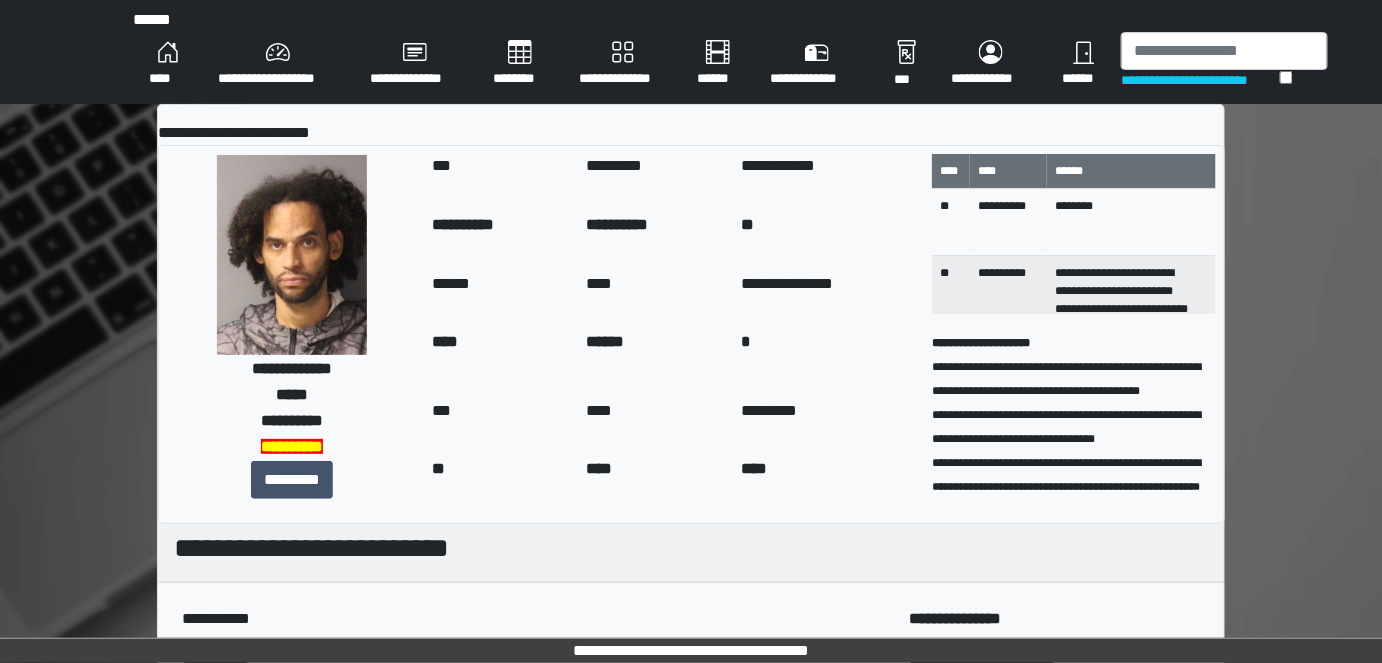 click on "****" at bounding box center (167, 64) 